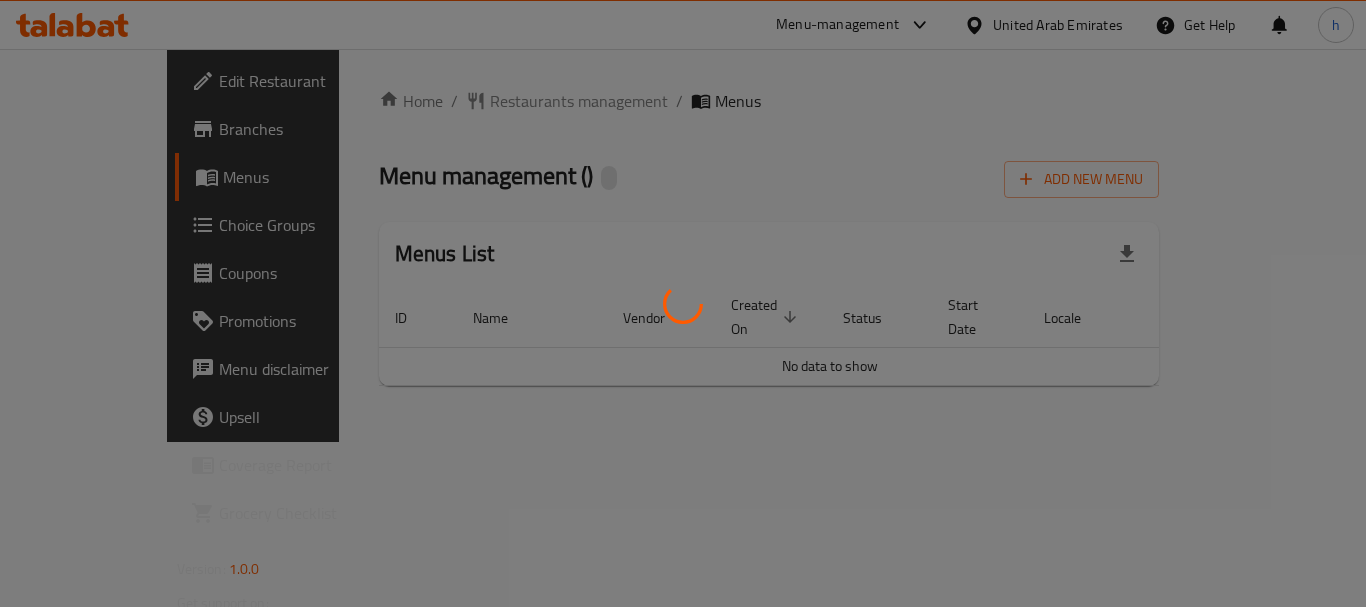 scroll, scrollTop: 0, scrollLeft: 0, axis: both 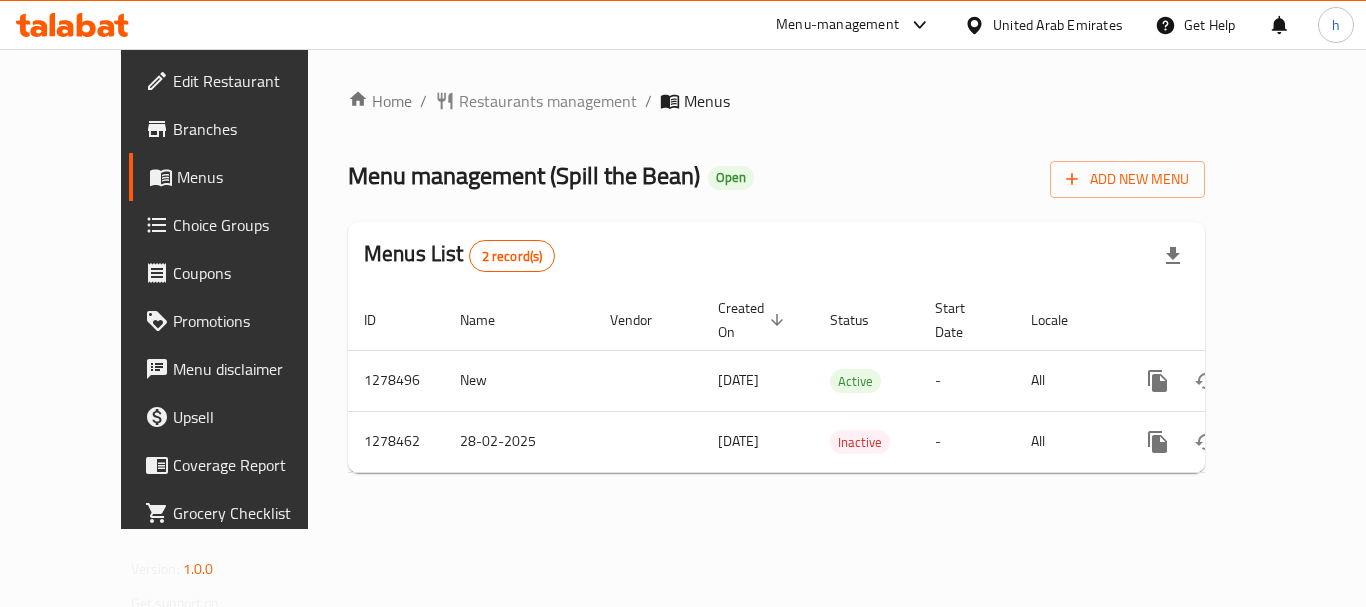 click on "Branches" at bounding box center [253, 129] 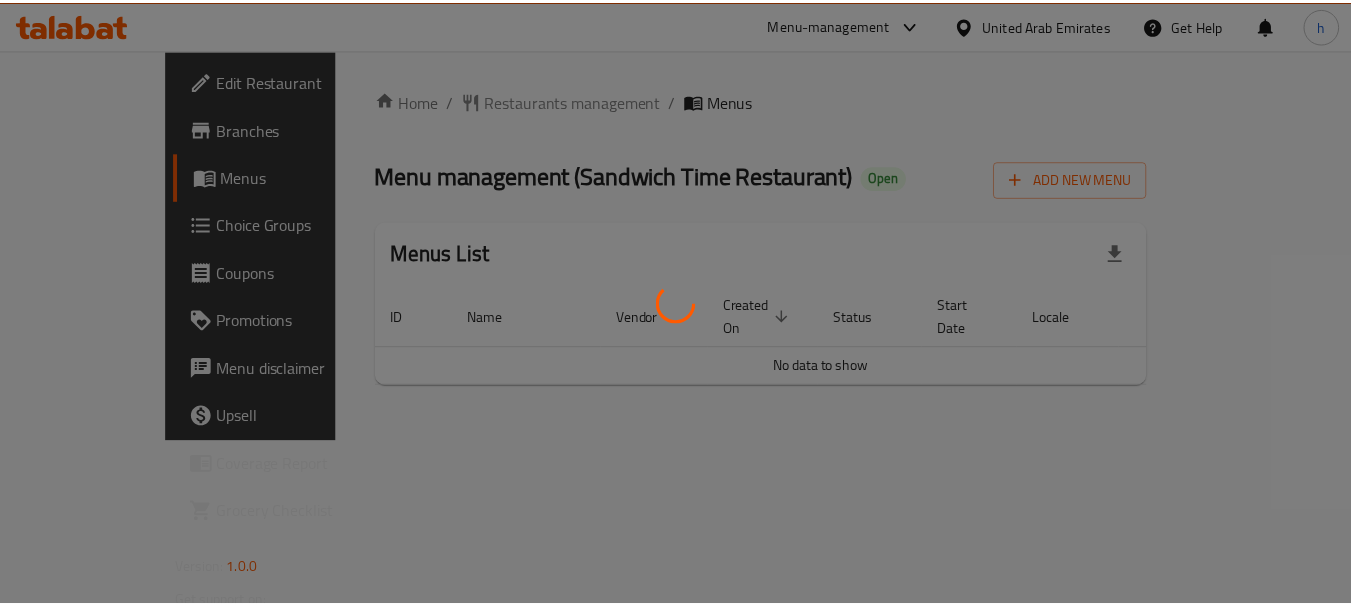 scroll, scrollTop: 0, scrollLeft: 0, axis: both 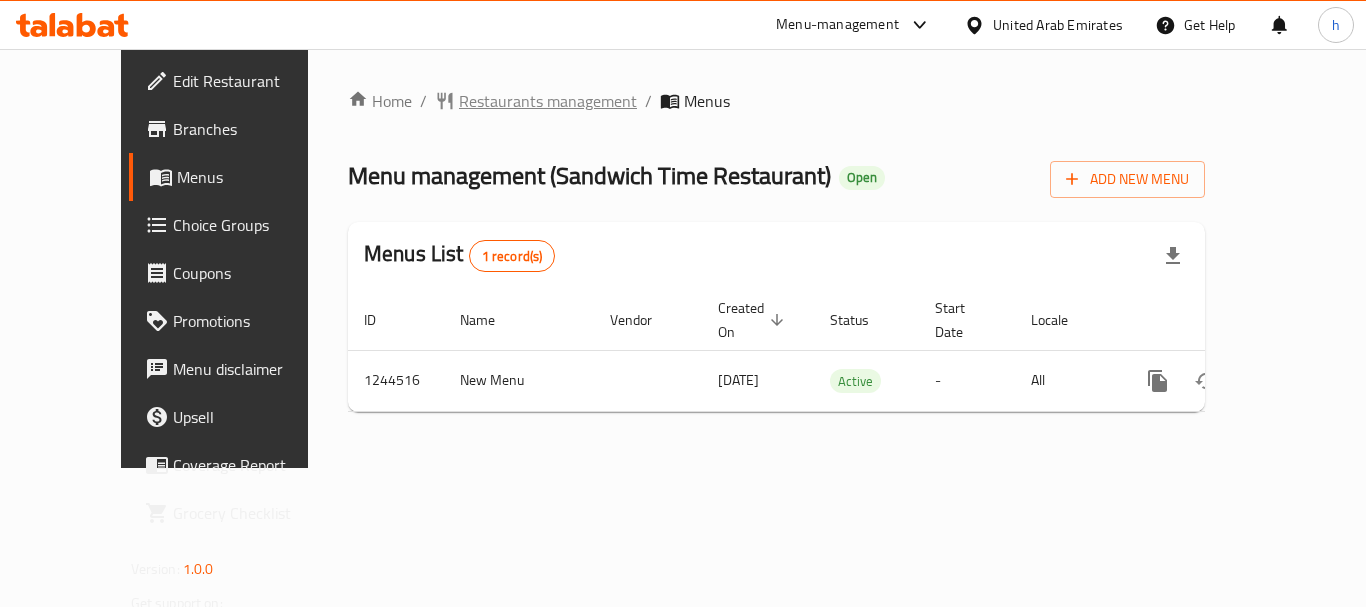 click on "Restaurants management" at bounding box center (548, 101) 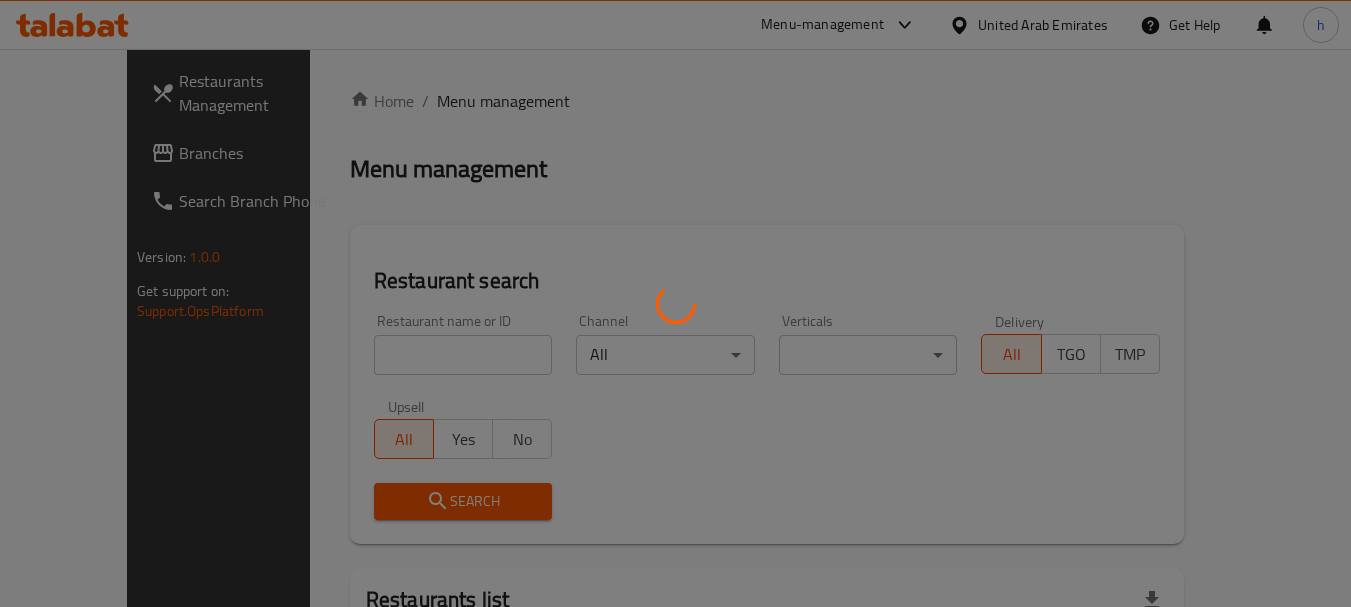 click at bounding box center (675, 303) 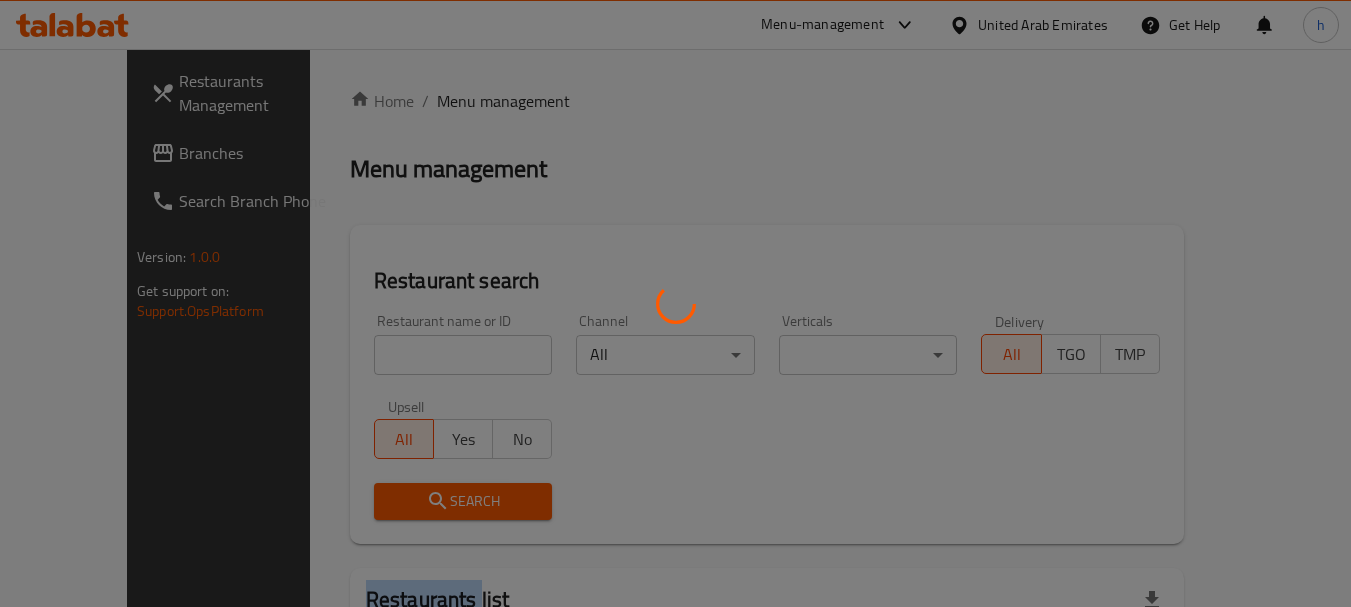 click at bounding box center (675, 303) 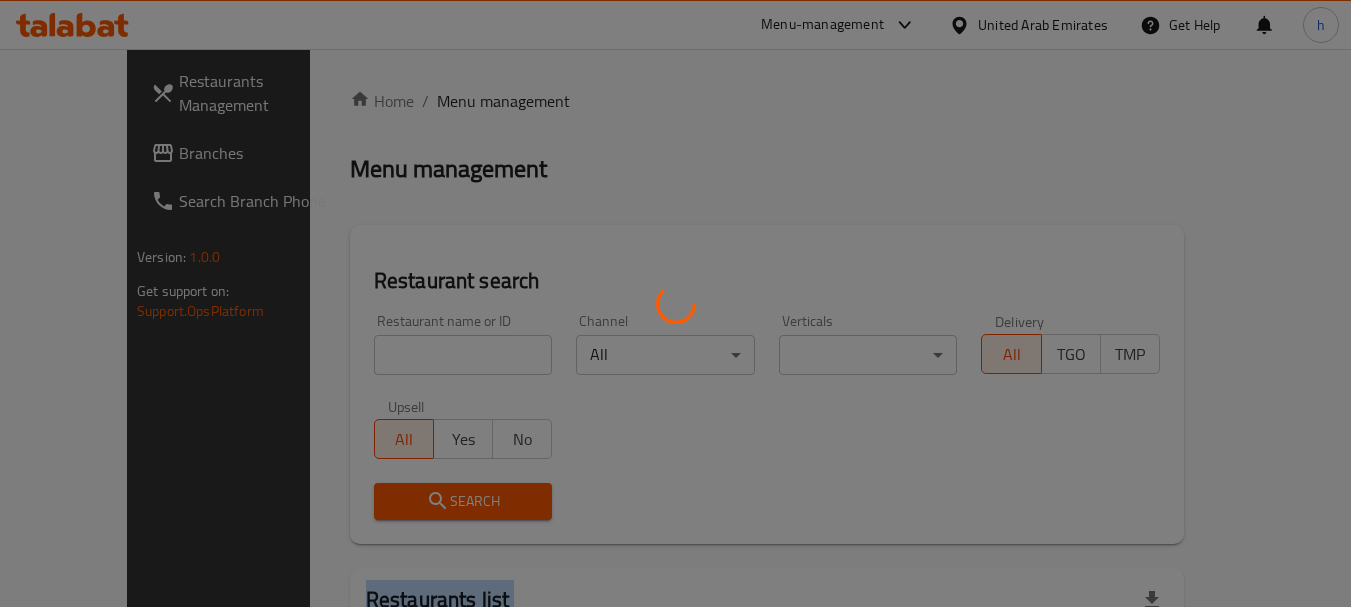 click at bounding box center (675, 303) 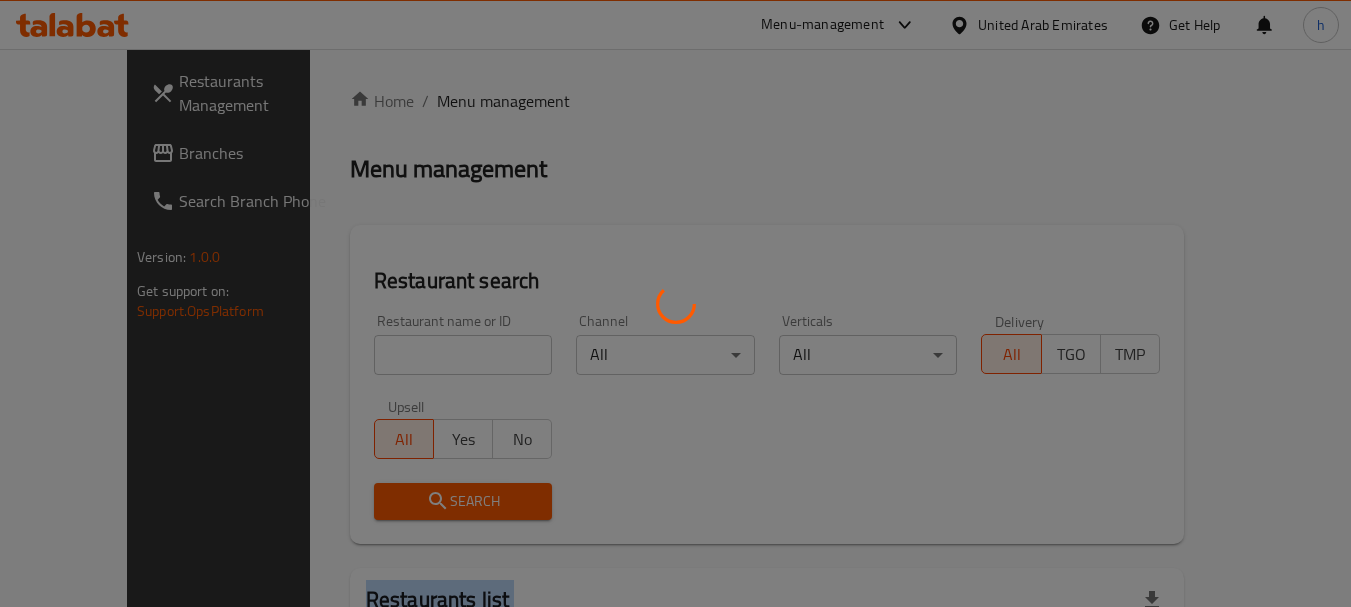 click at bounding box center (675, 303) 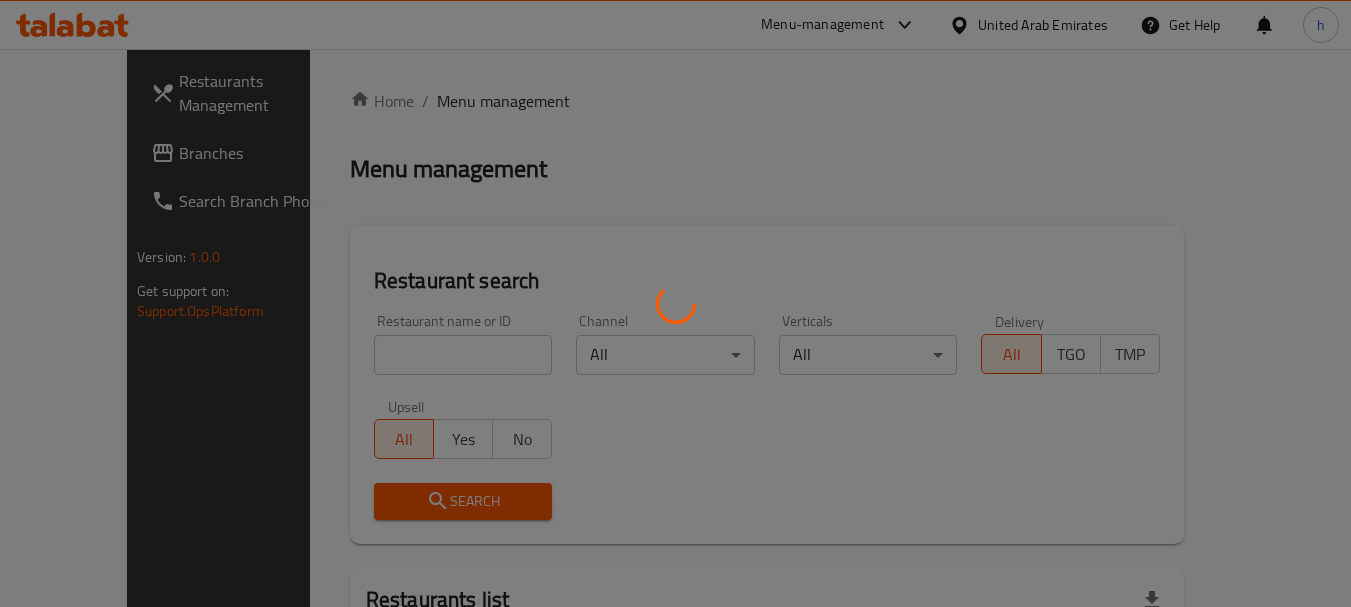 click at bounding box center [675, 303] 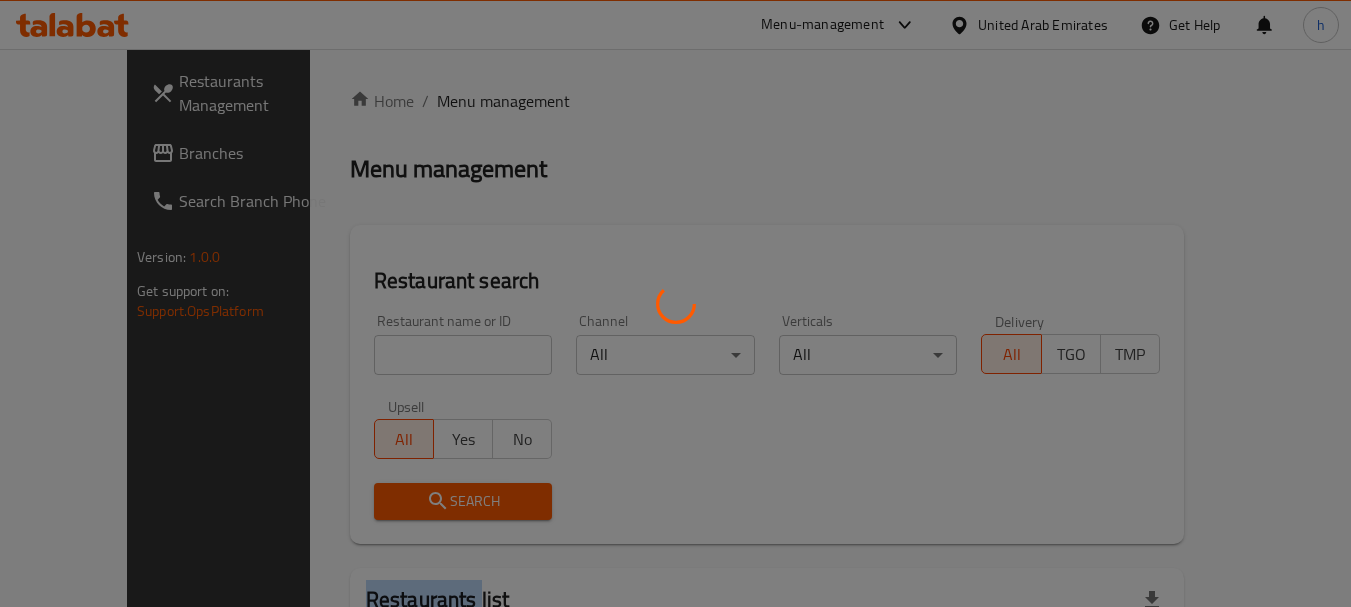 click at bounding box center (675, 303) 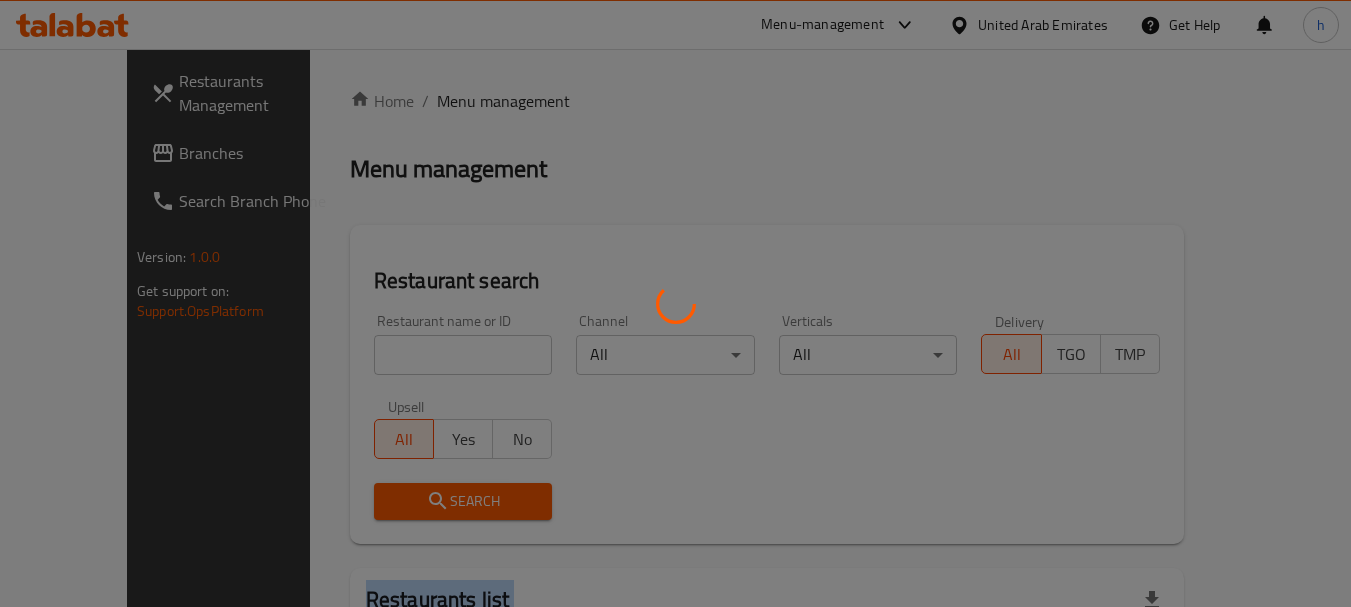 click at bounding box center [675, 303] 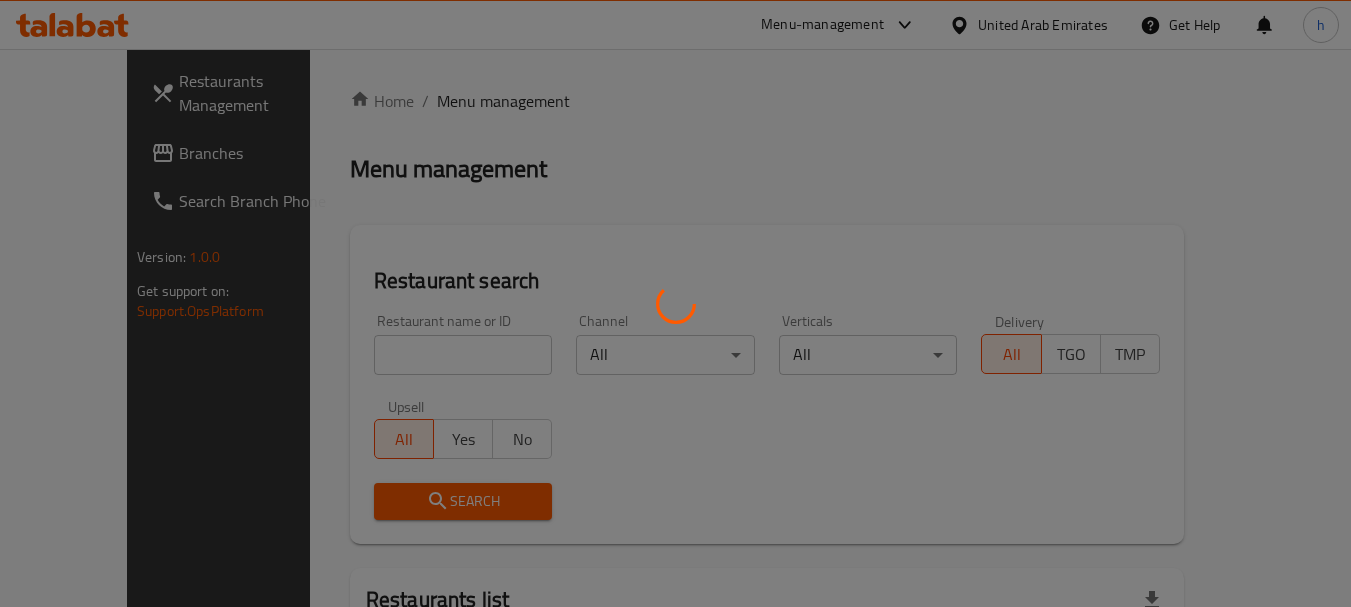 click at bounding box center [675, 303] 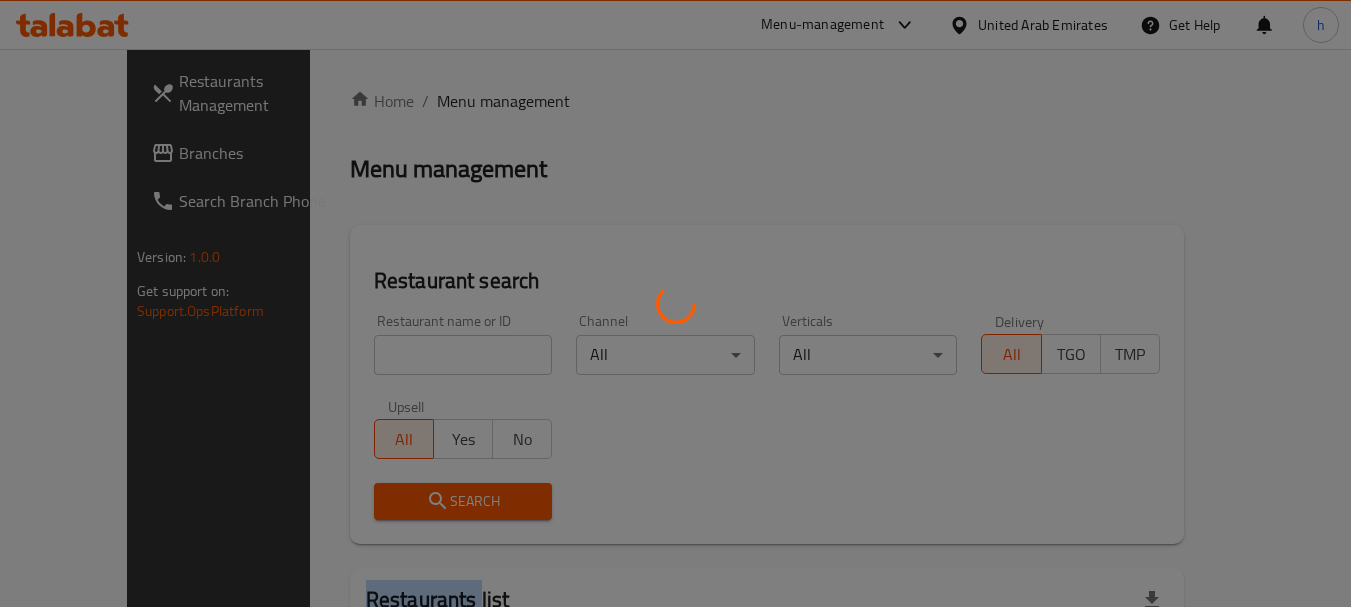 click at bounding box center [675, 303] 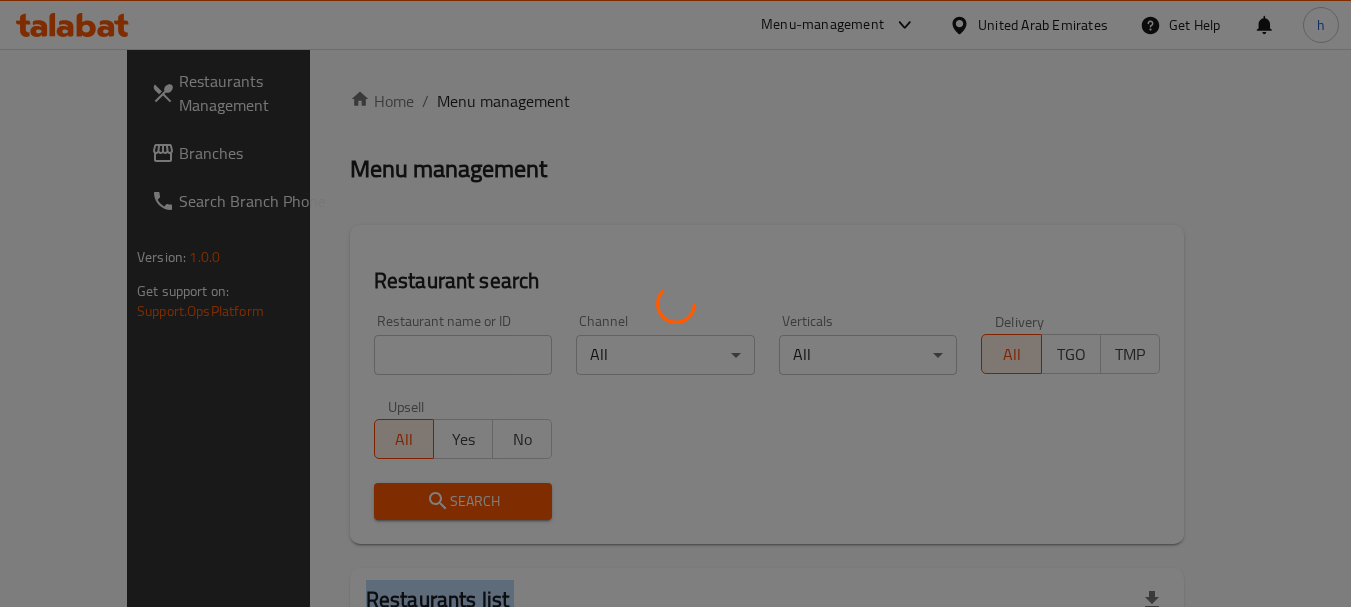 click at bounding box center (675, 303) 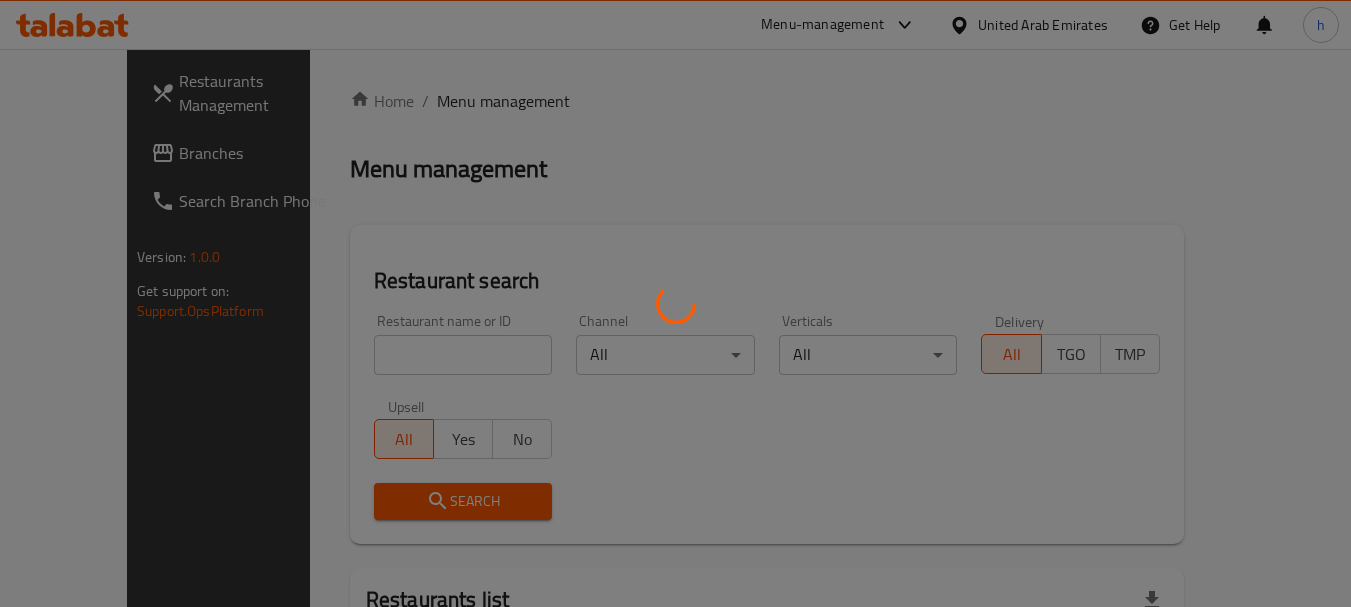 click at bounding box center (675, 303) 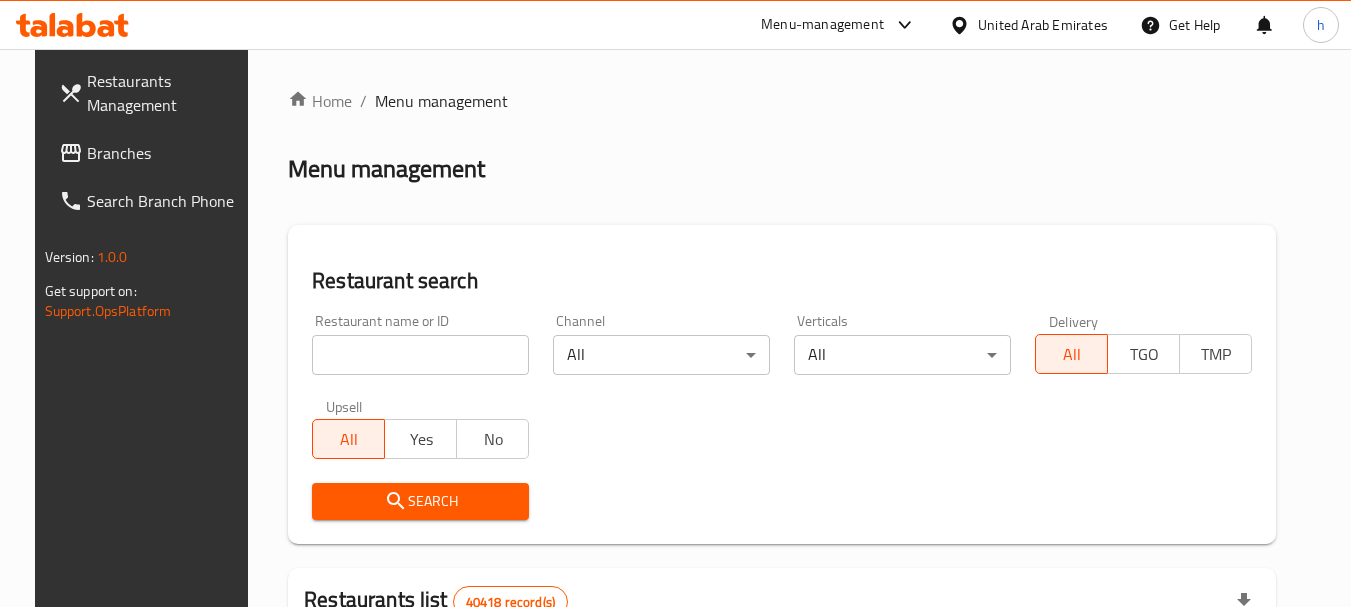 click at bounding box center (420, 355) 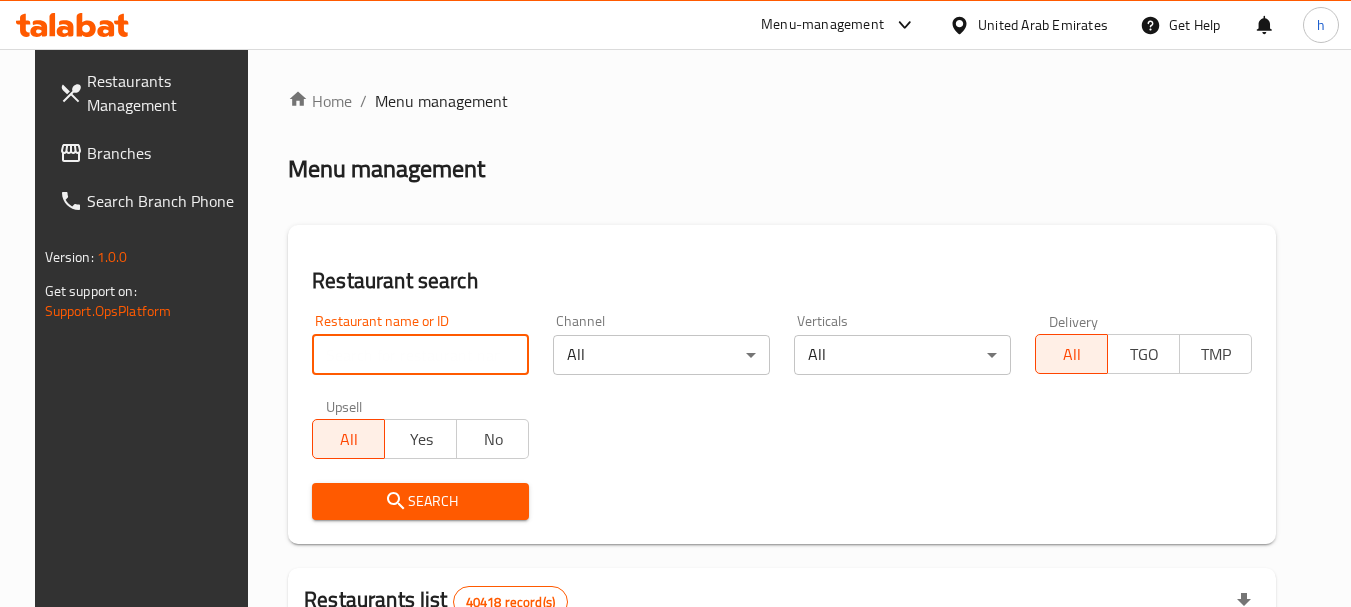 paste on "682053" 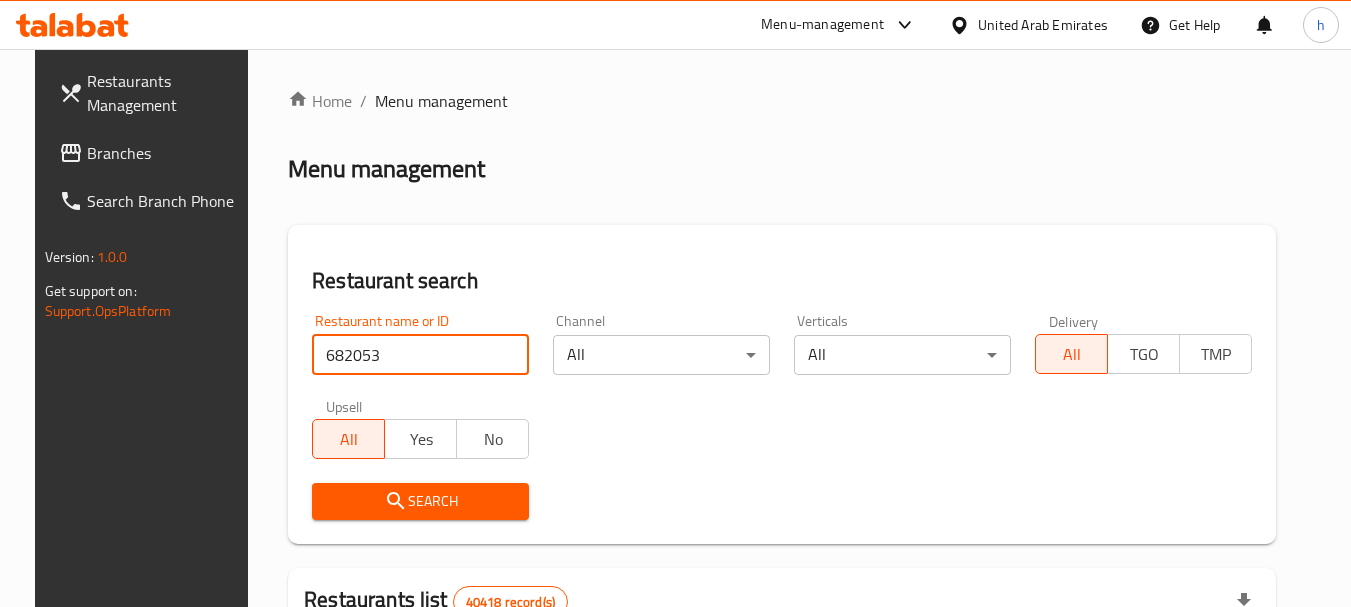 type on "682053" 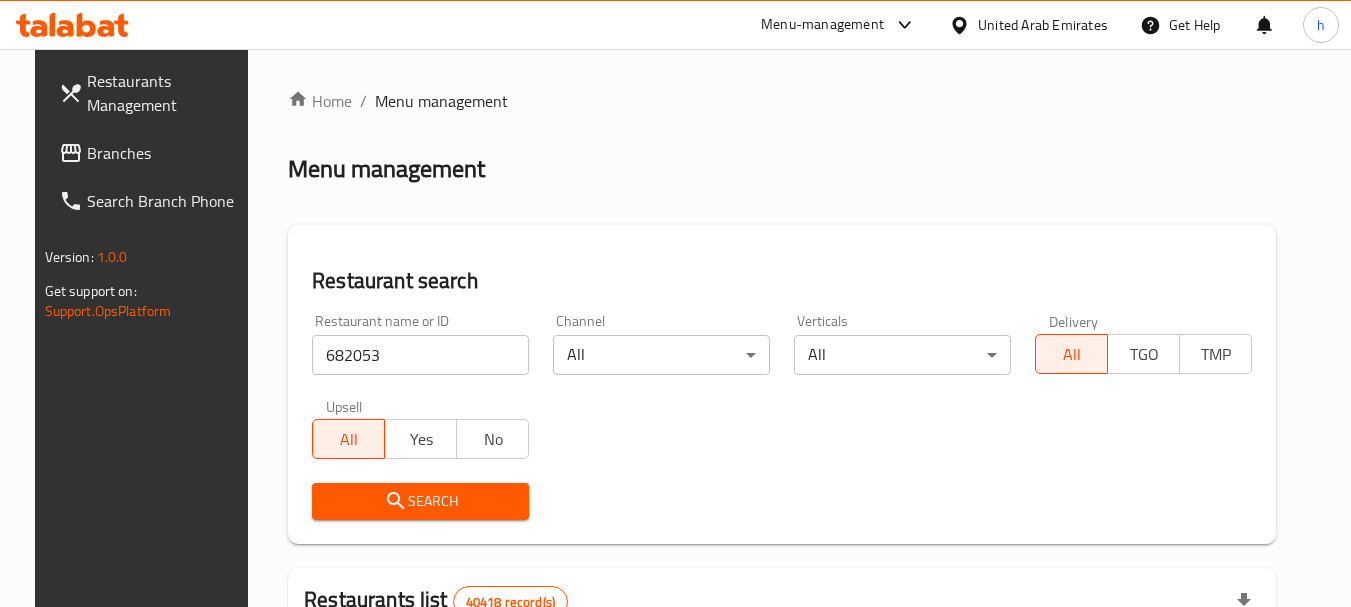 click 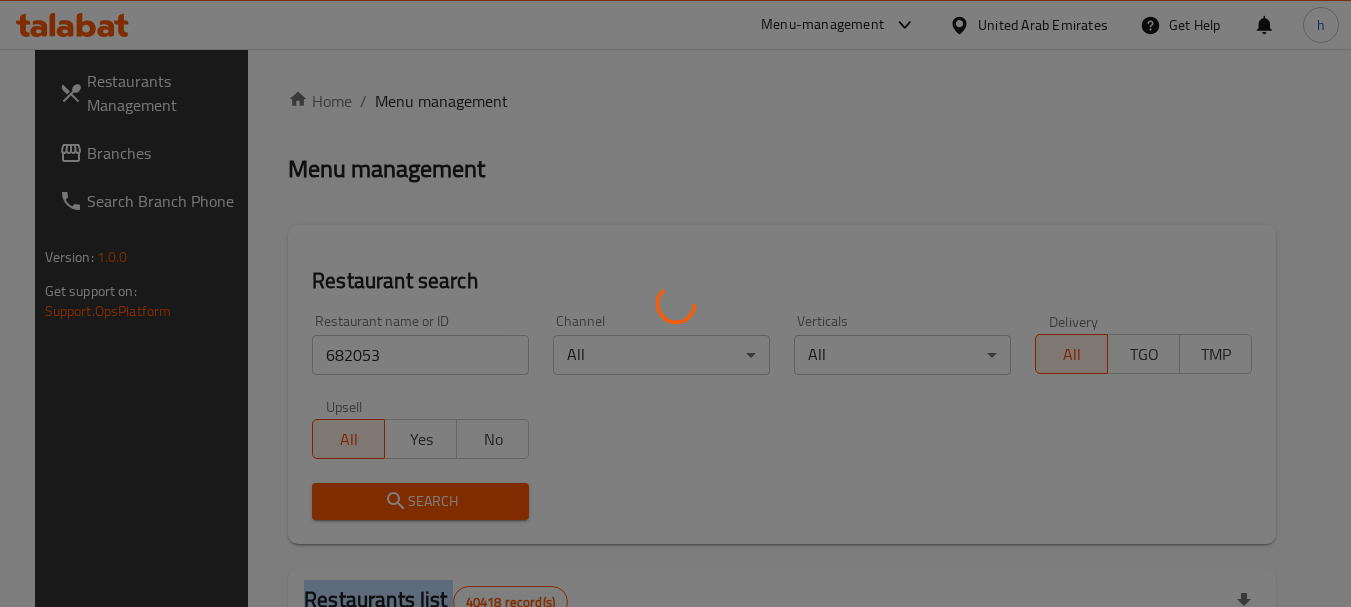 click at bounding box center [675, 303] 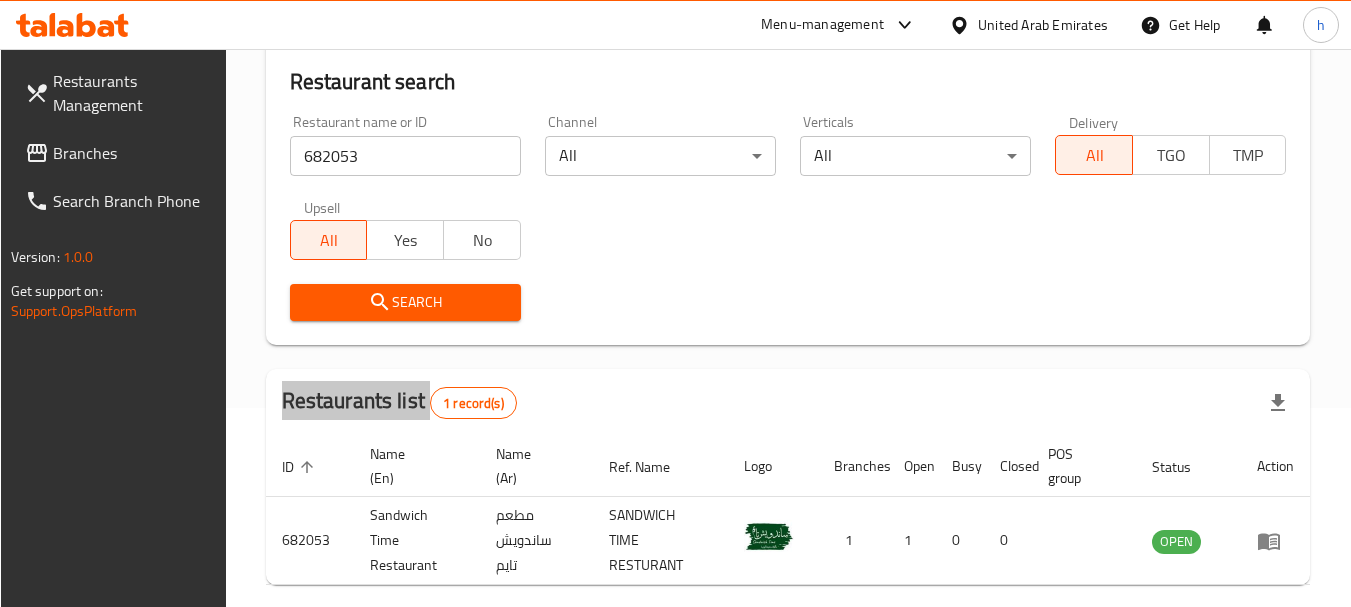 scroll, scrollTop: 200, scrollLeft: 0, axis: vertical 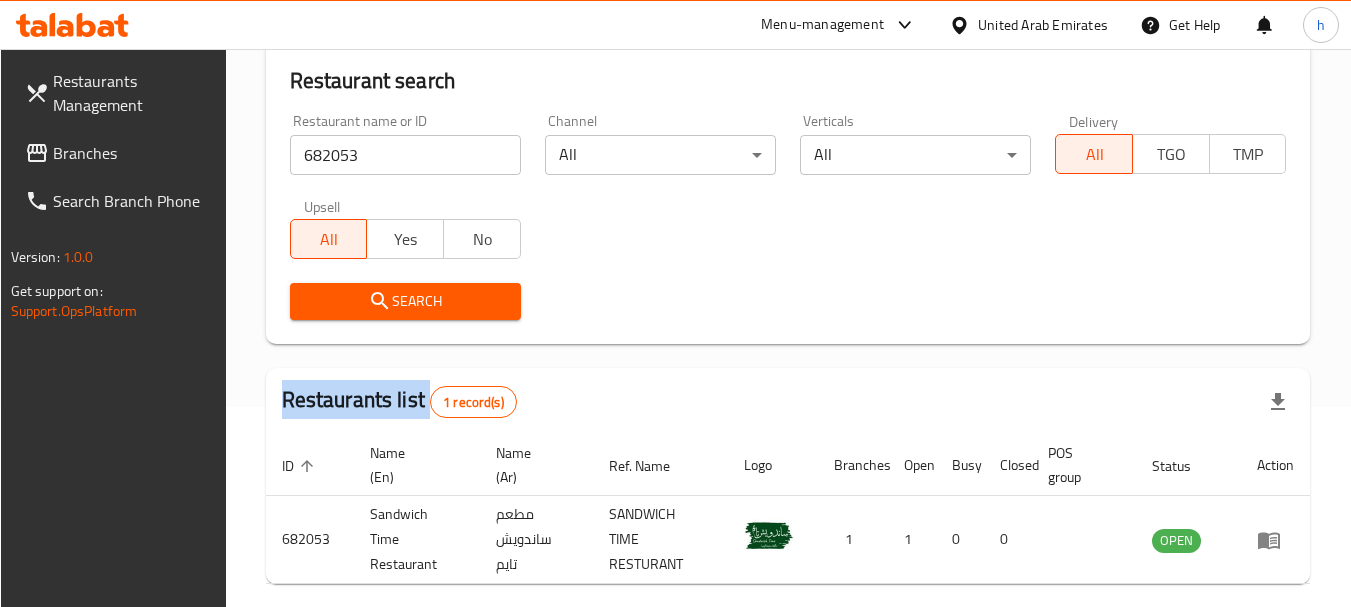 click on "Branches" at bounding box center [132, 153] 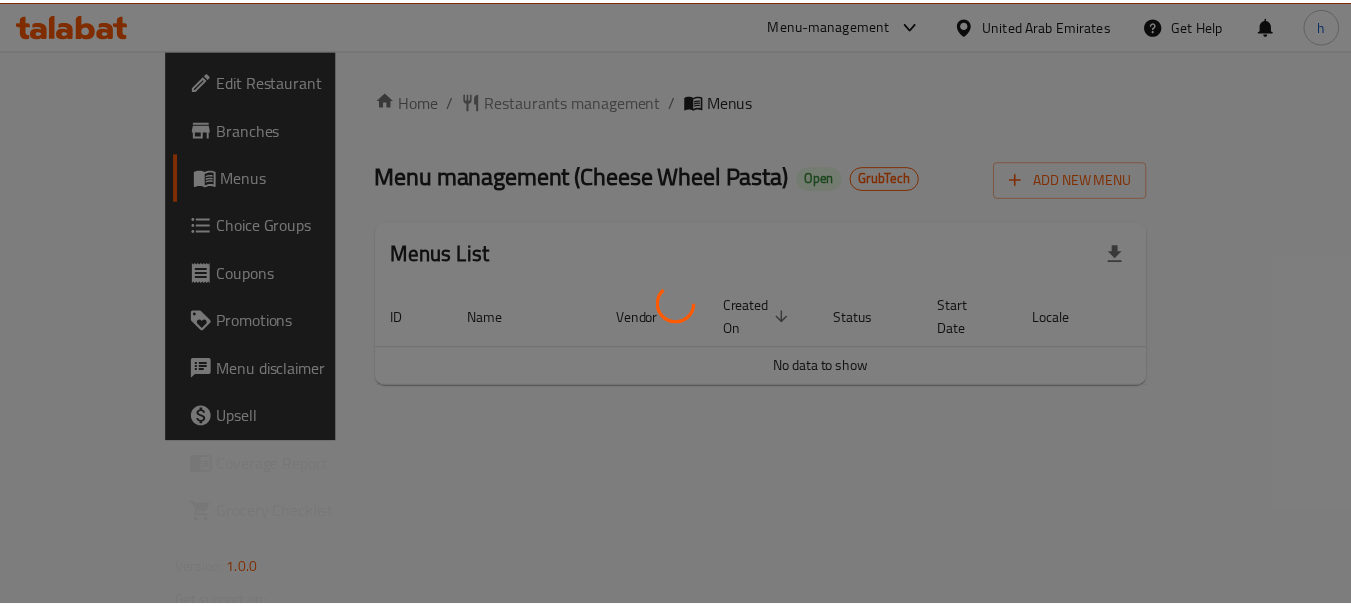 scroll, scrollTop: 0, scrollLeft: 0, axis: both 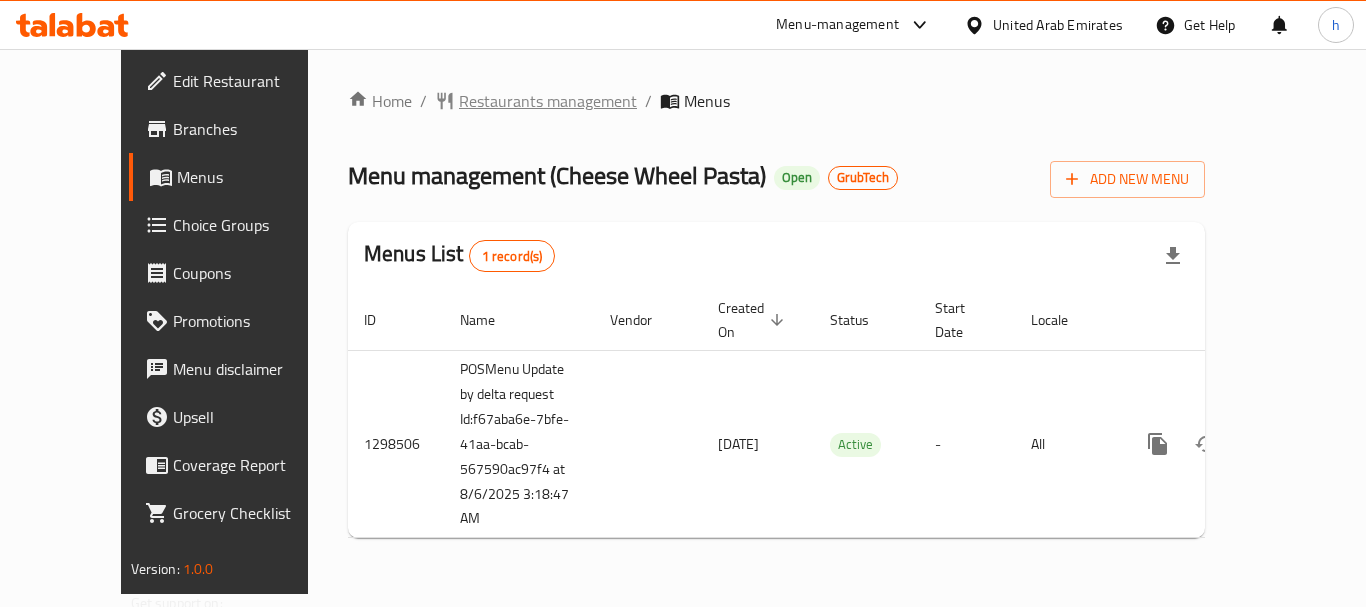 click on "Restaurants management" at bounding box center [548, 101] 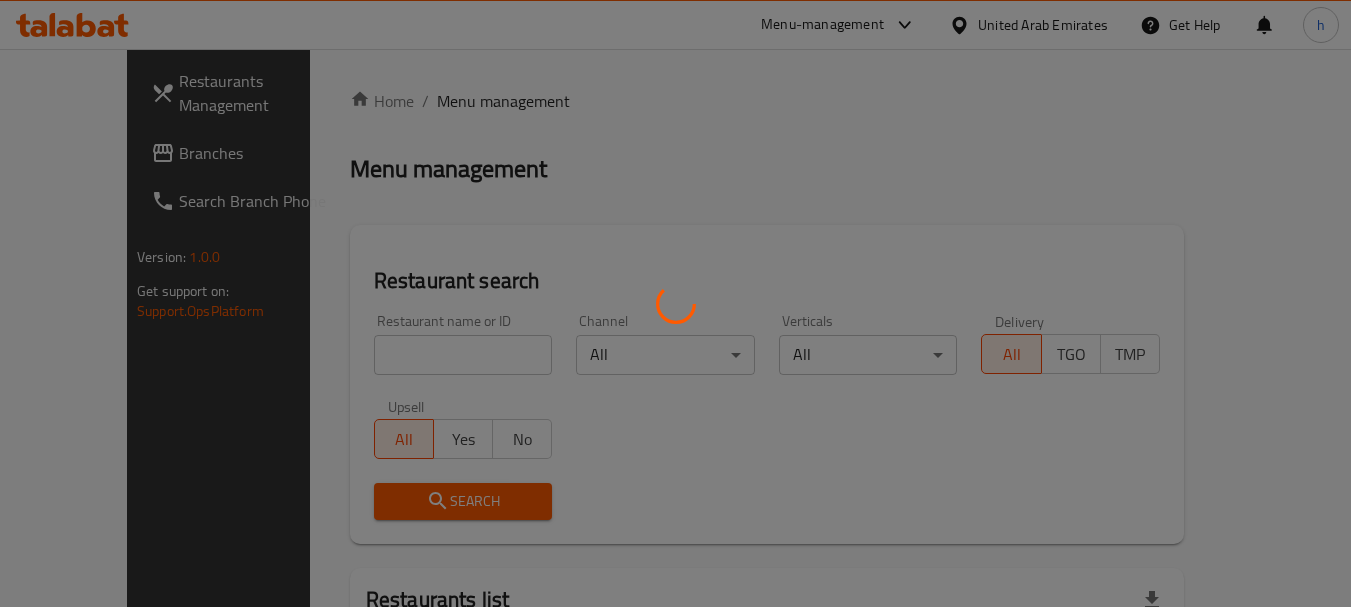 click at bounding box center (675, 303) 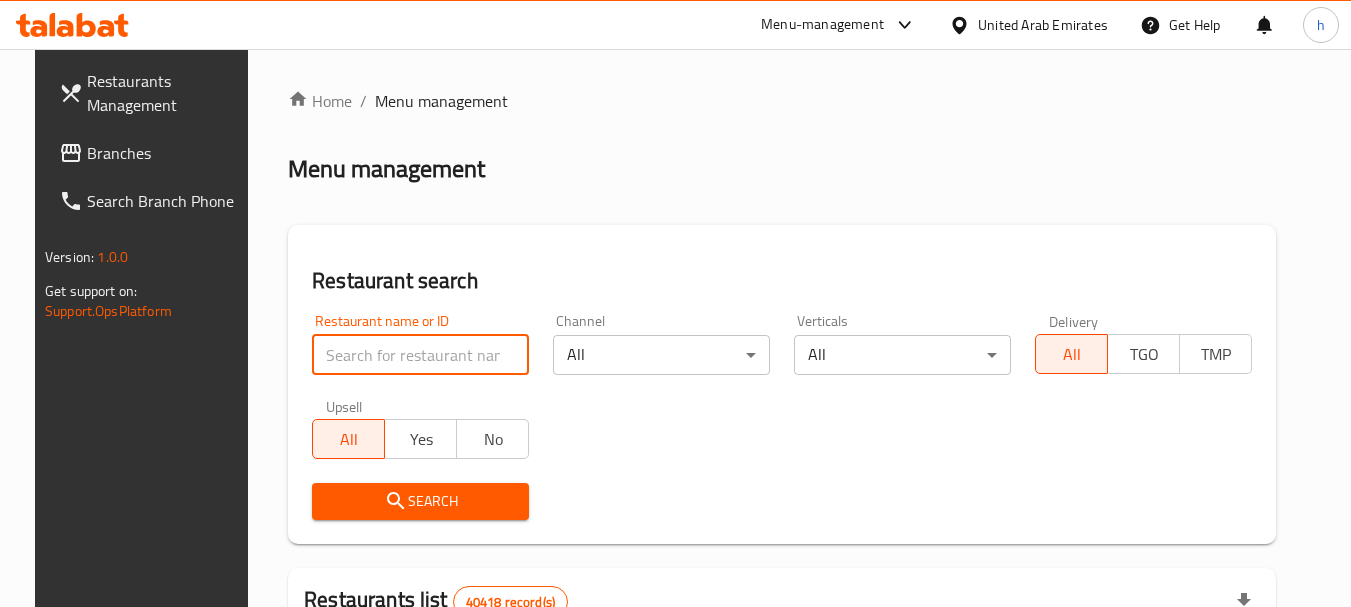 click at bounding box center (420, 355) 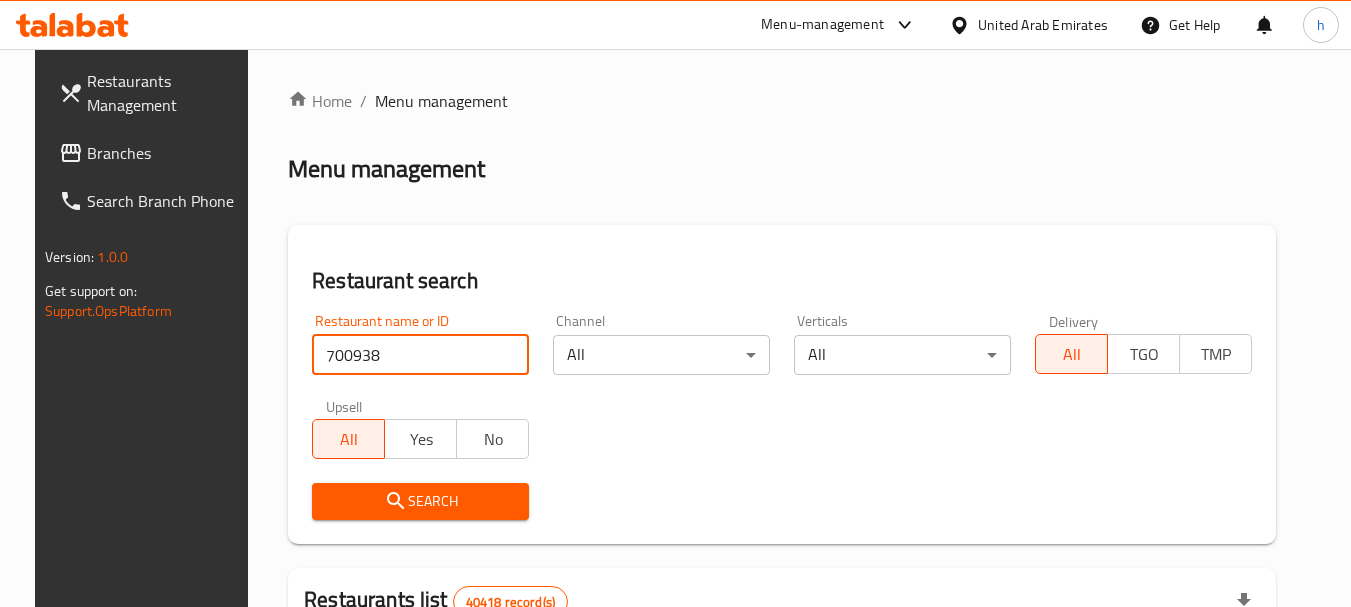 type on "700938" 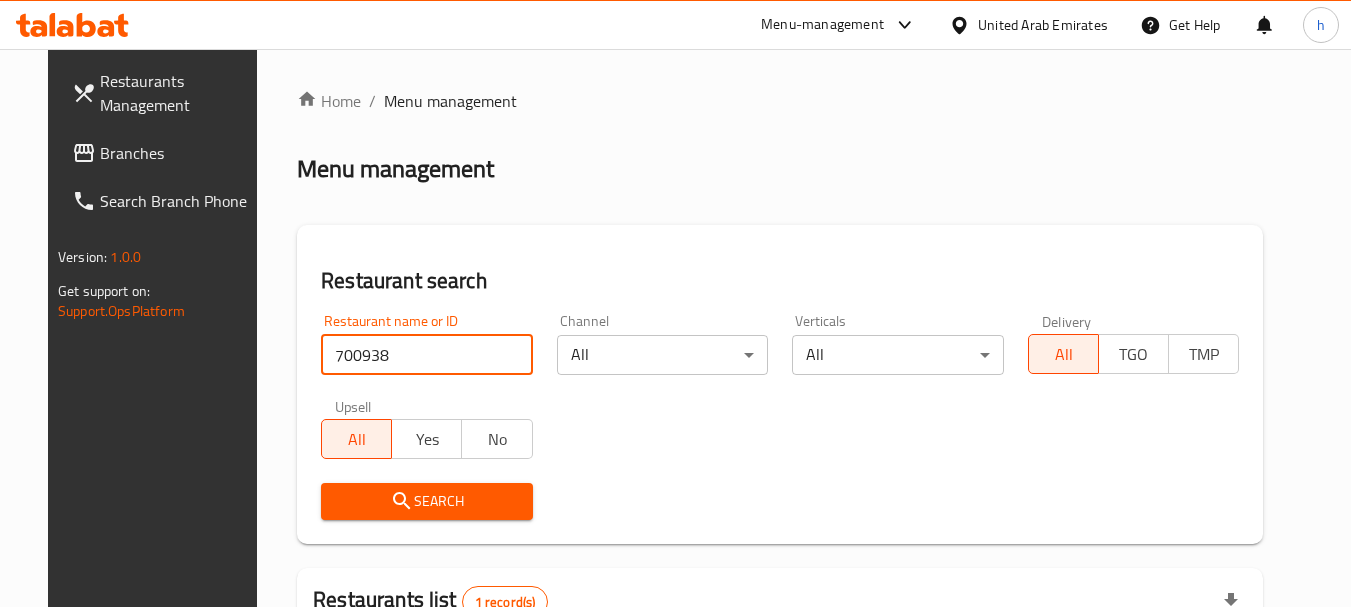 click on "Search" at bounding box center (426, 501) 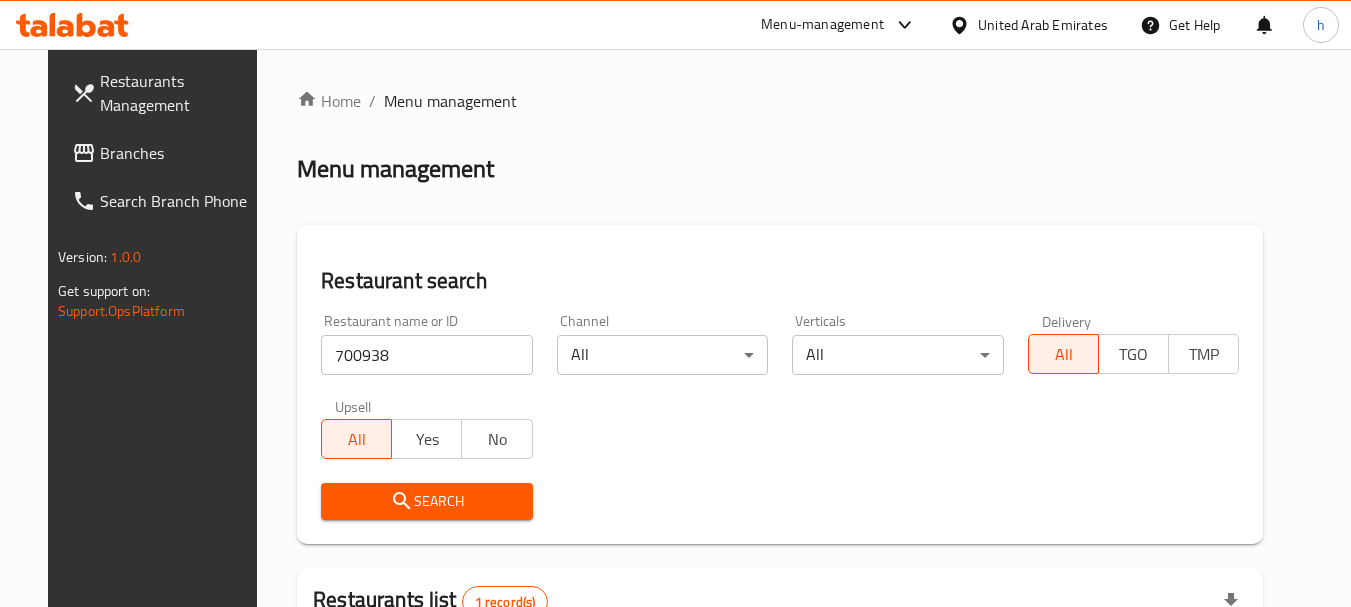 click on "Search" at bounding box center (426, 501) 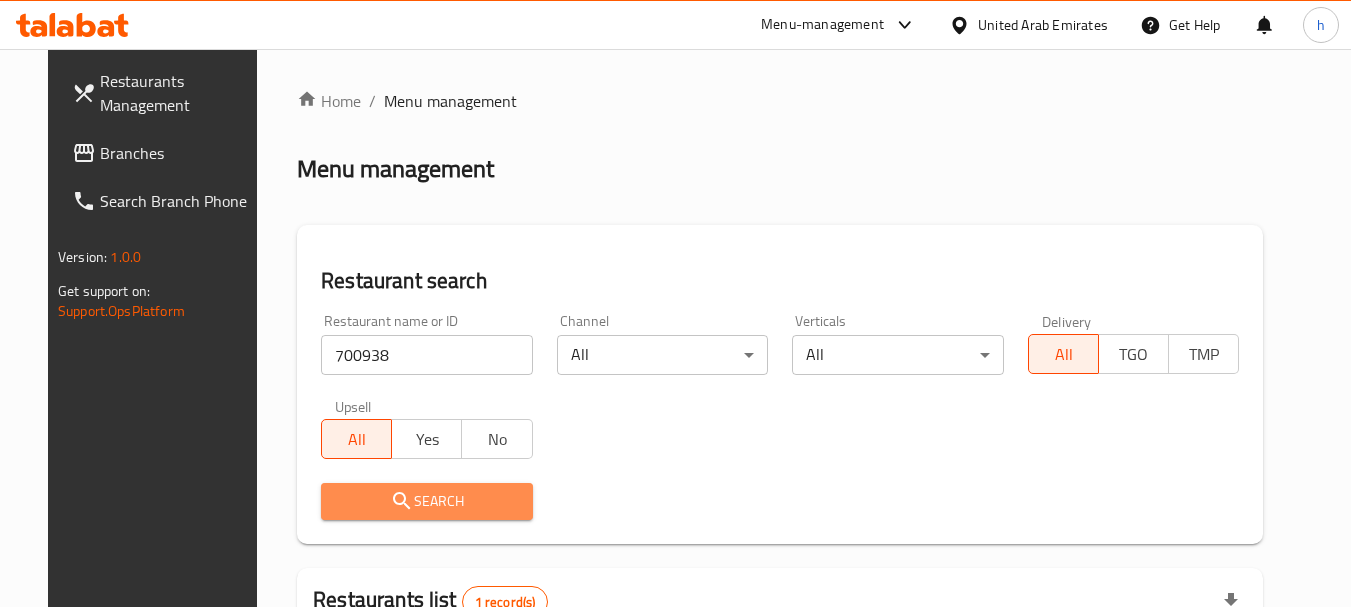 click on "Search" at bounding box center [426, 501] 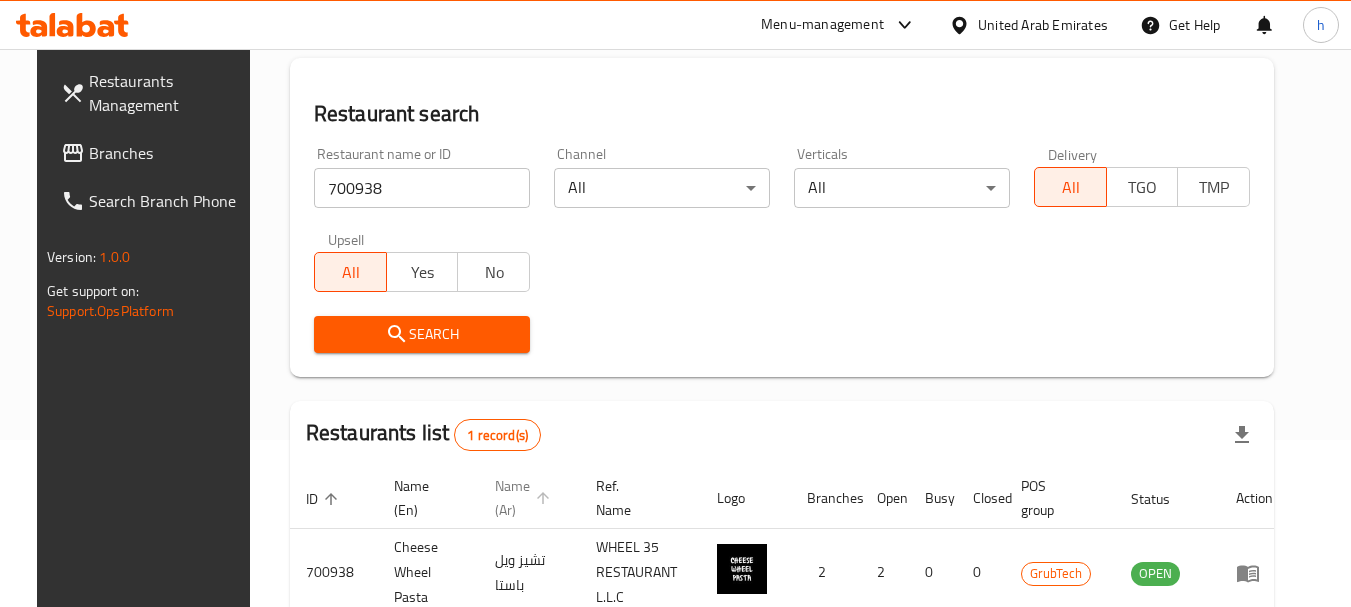 scroll, scrollTop: 200, scrollLeft: 0, axis: vertical 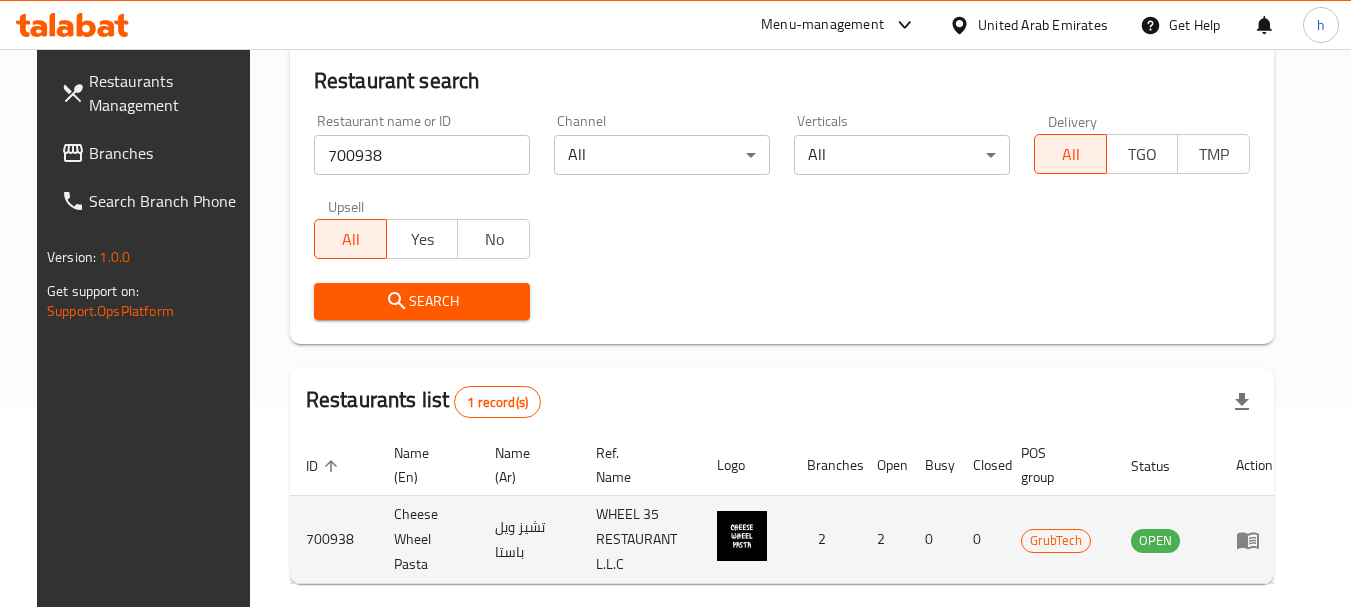 click 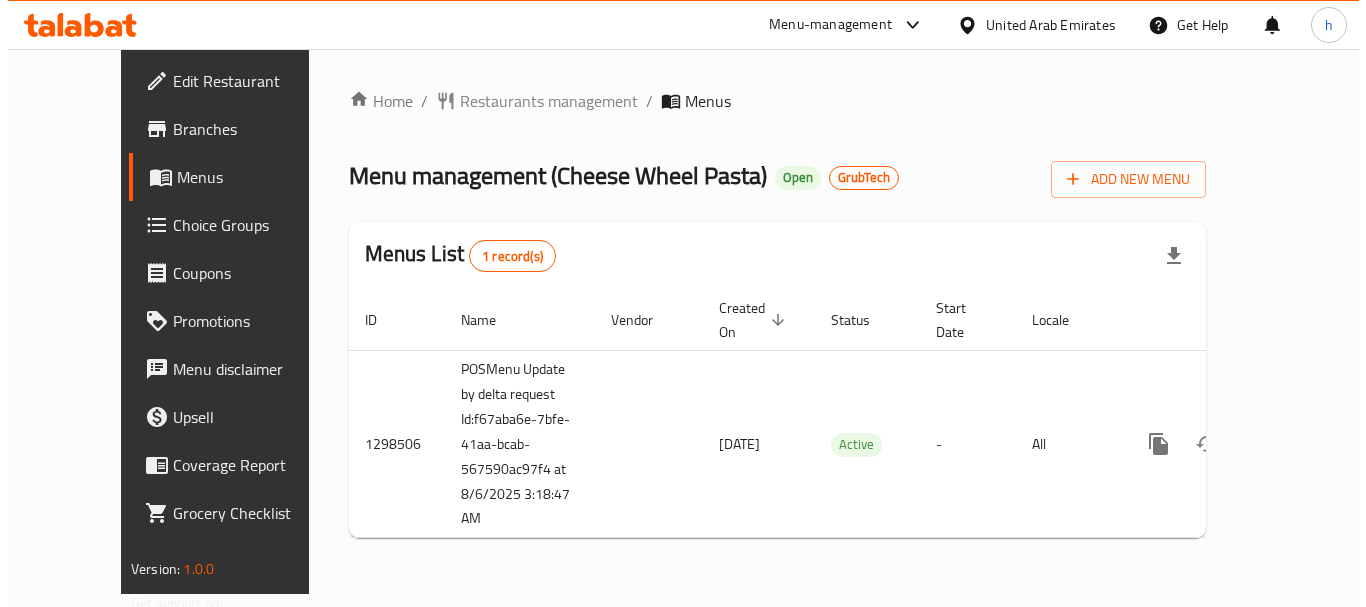 scroll, scrollTop: 0, scrollLeft: 0, axis: both 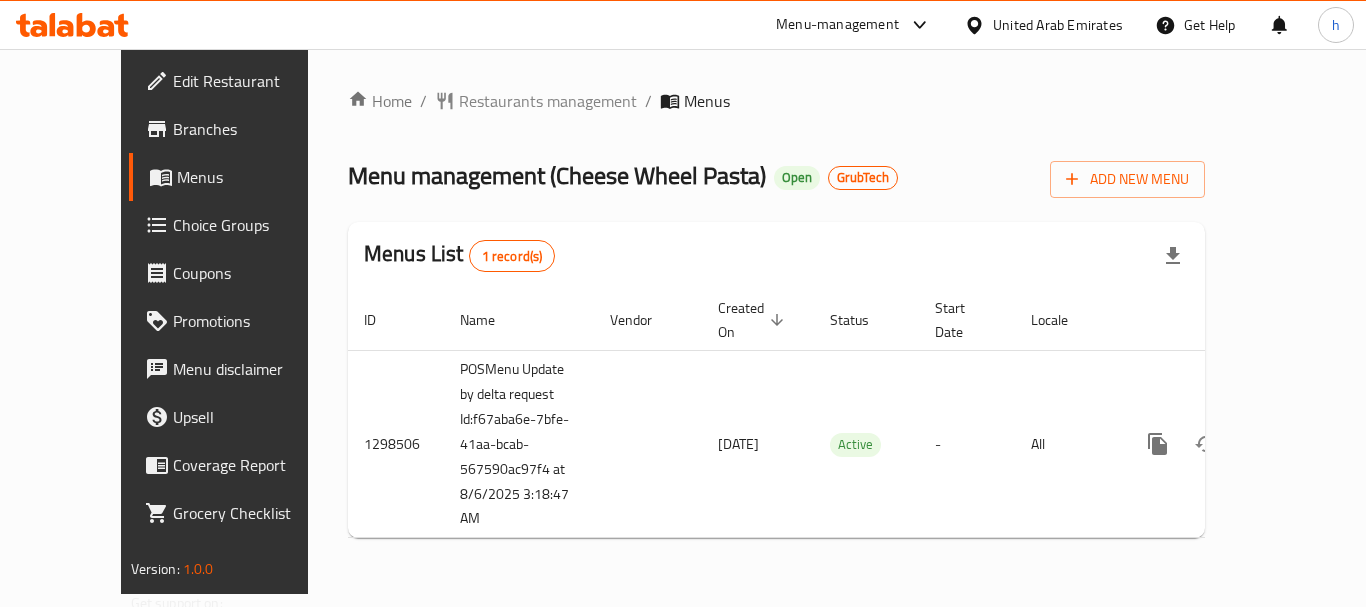 click on "Branches" at bounding box center [253, 129] 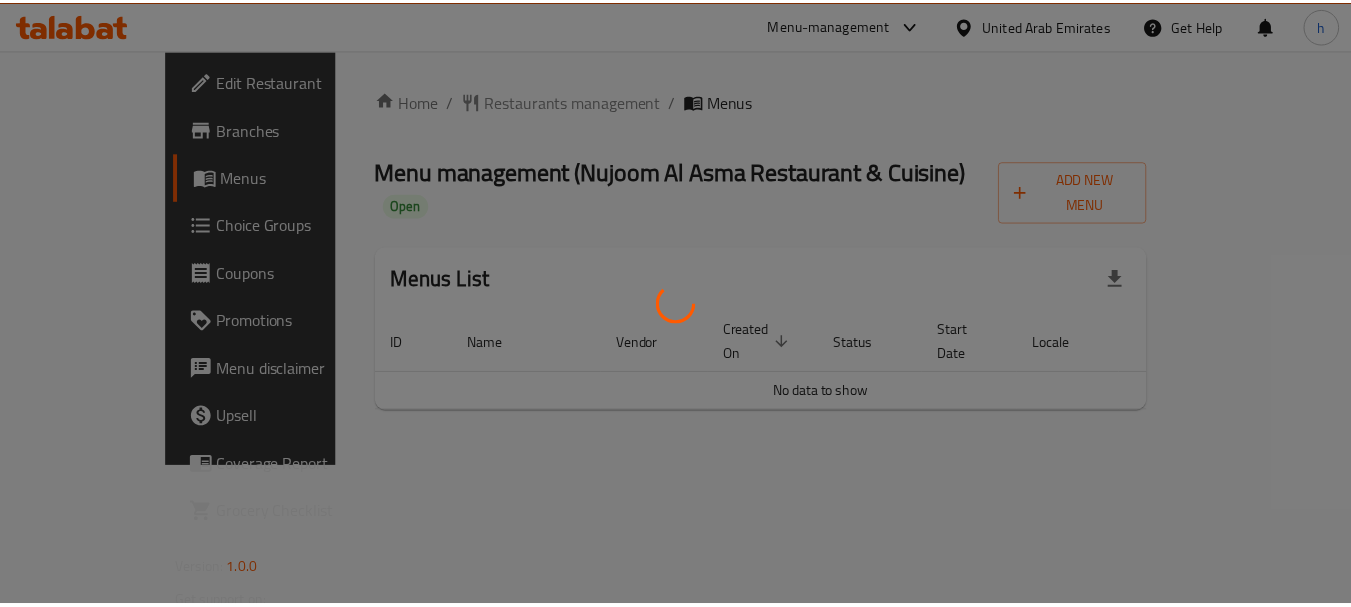 scroll, scrollTop: 0, scrollLeft: 0, axis: both 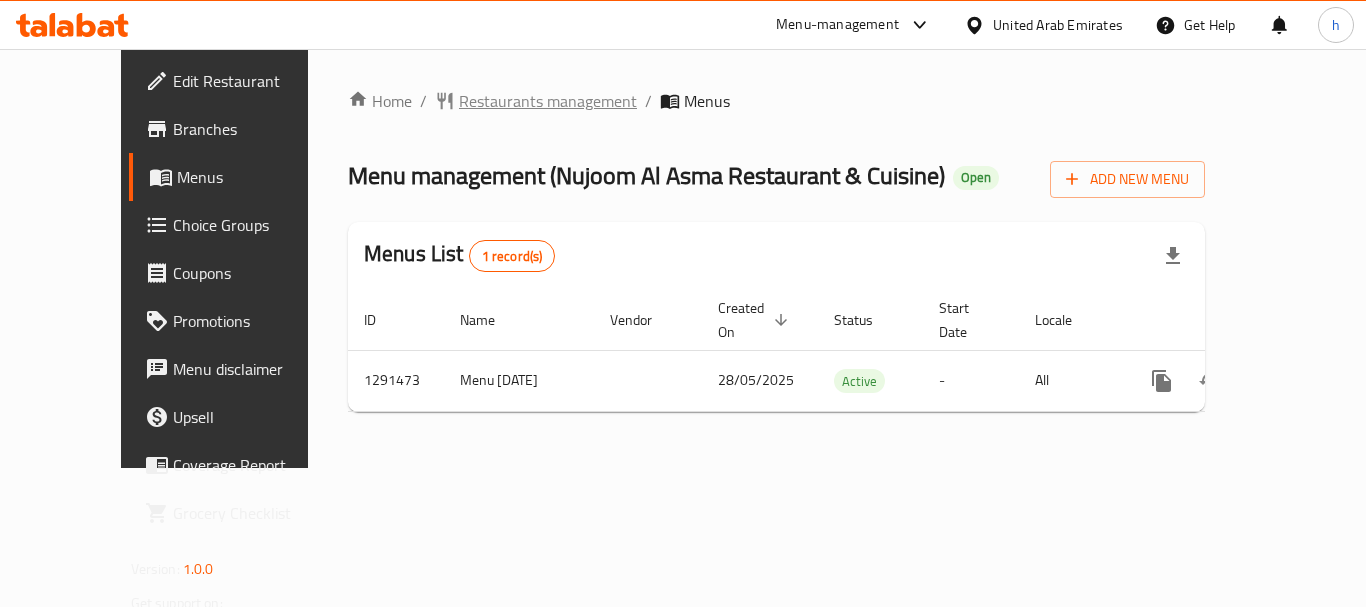 click on "Restaurants management" at bounding box center [548, 101] 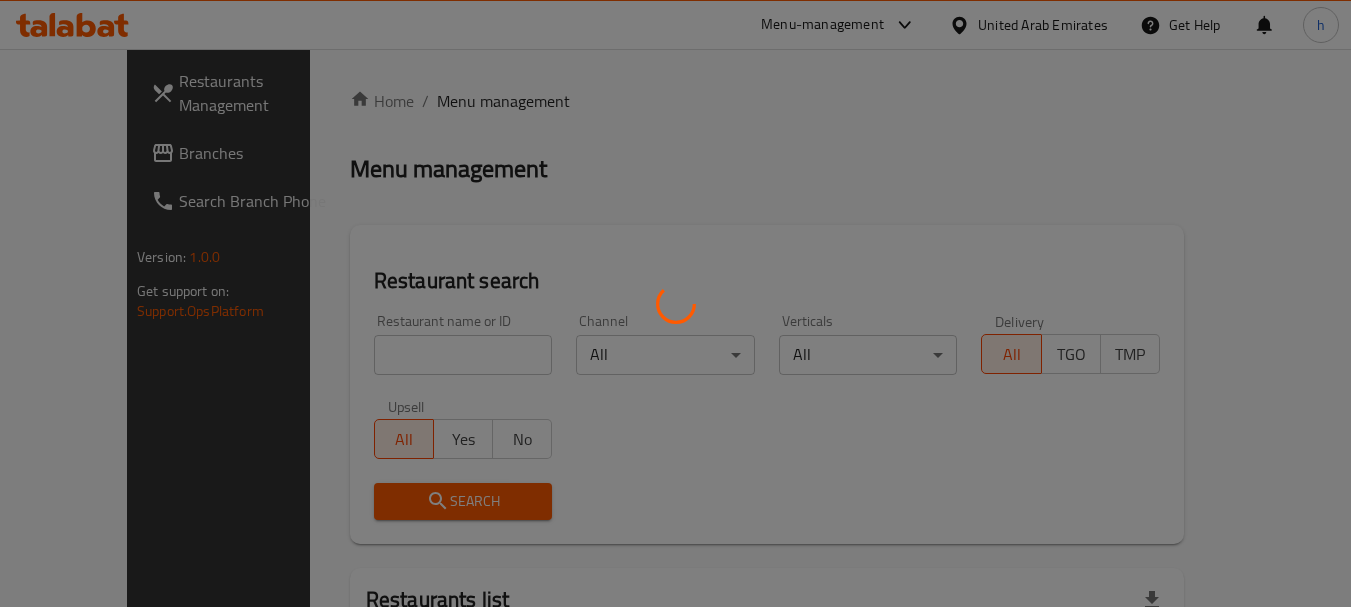 click at bounding box center (675, 303) 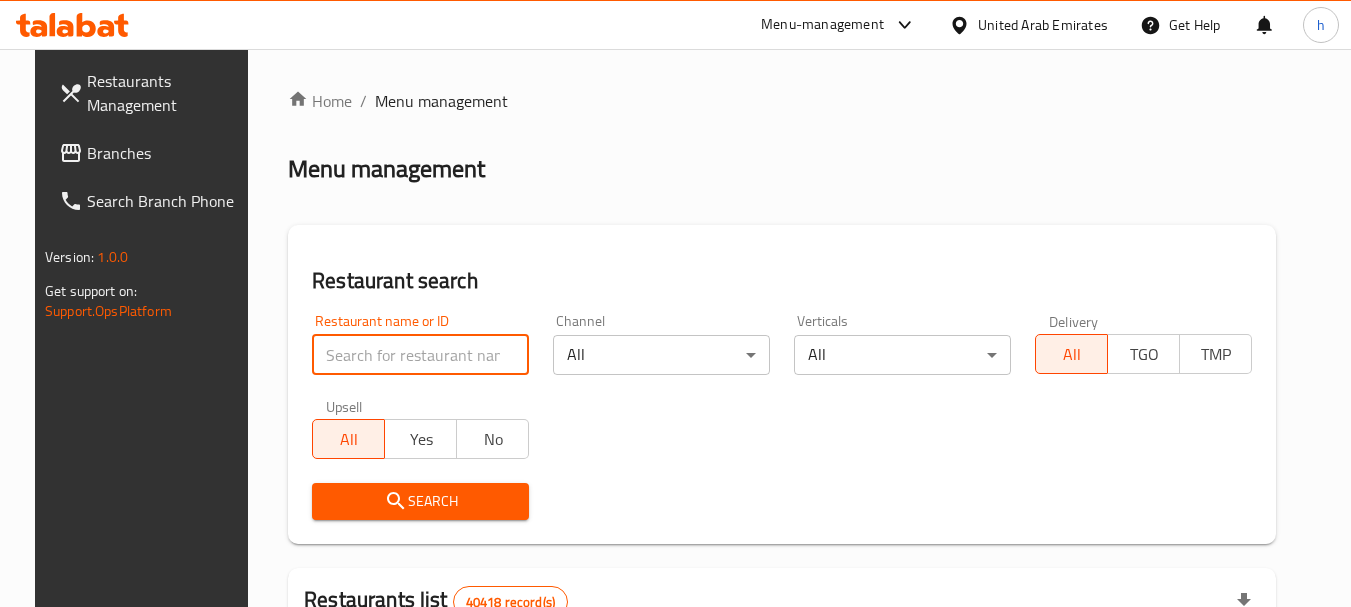 click at bounding box center (420, 355) 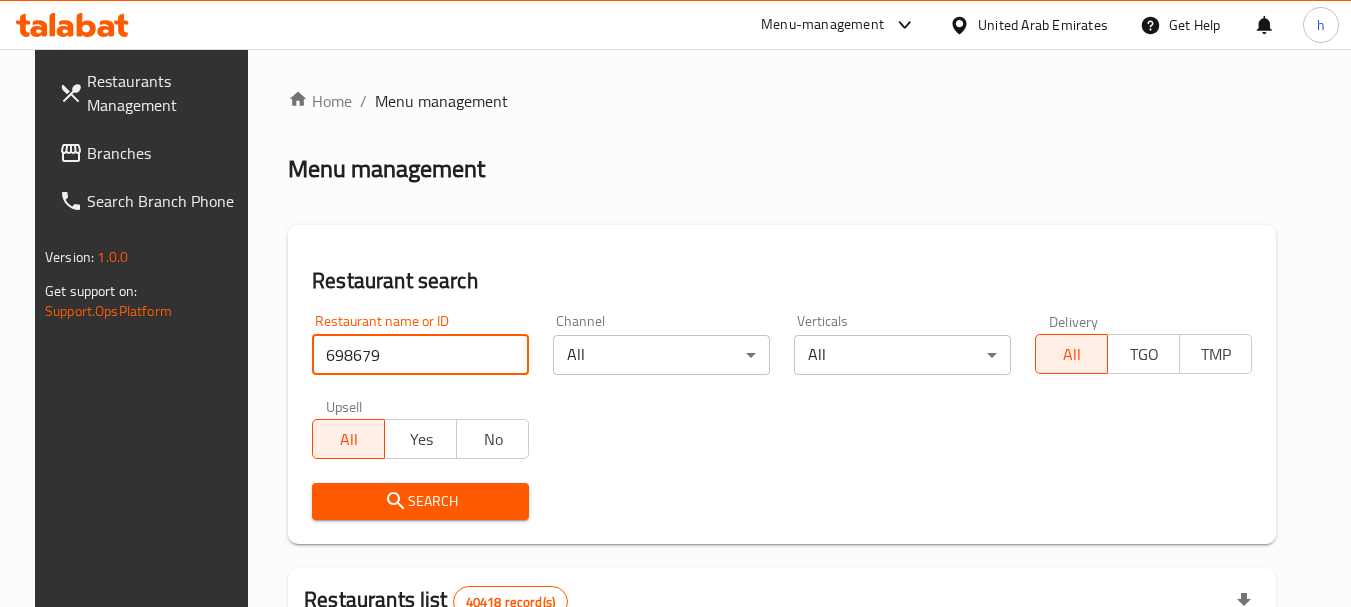 type on "698679" 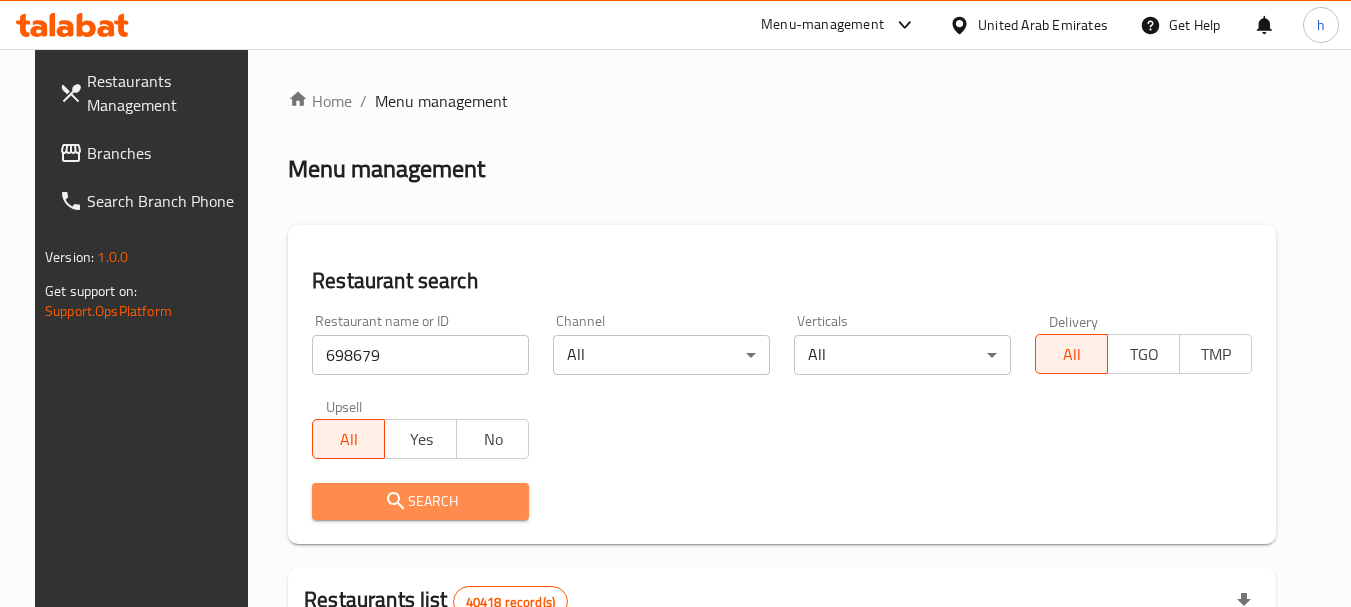 click on "Search" at bounding box center [420, 501] 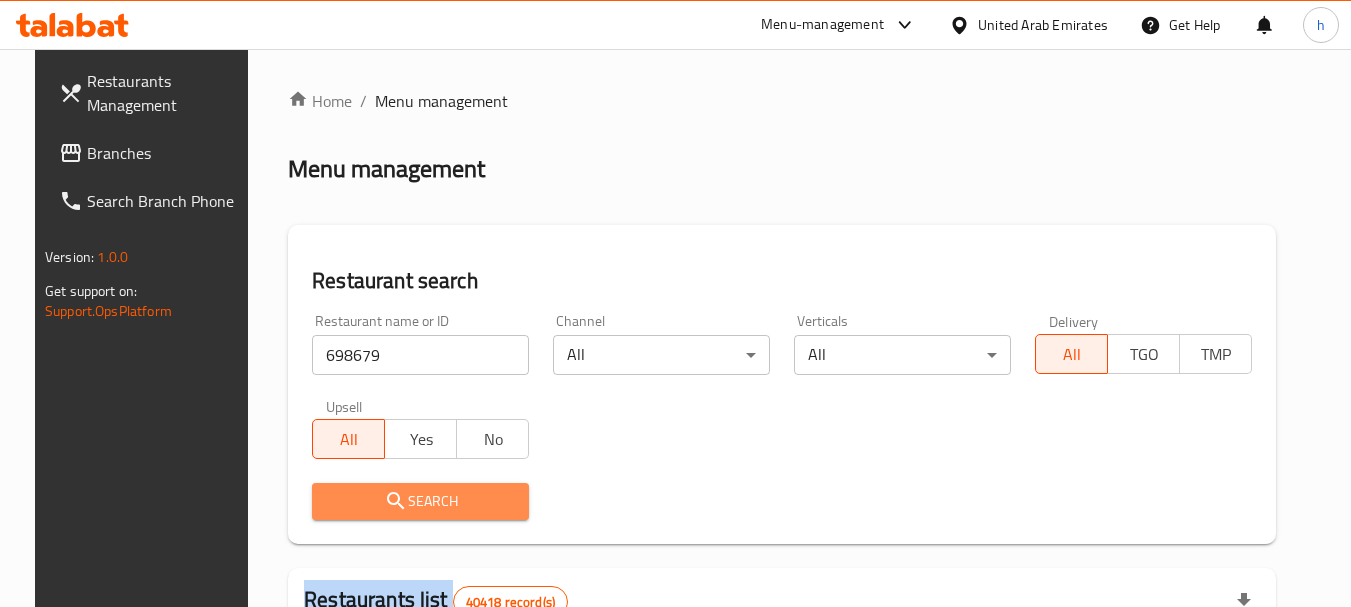 click at bounding box center [675, 303] 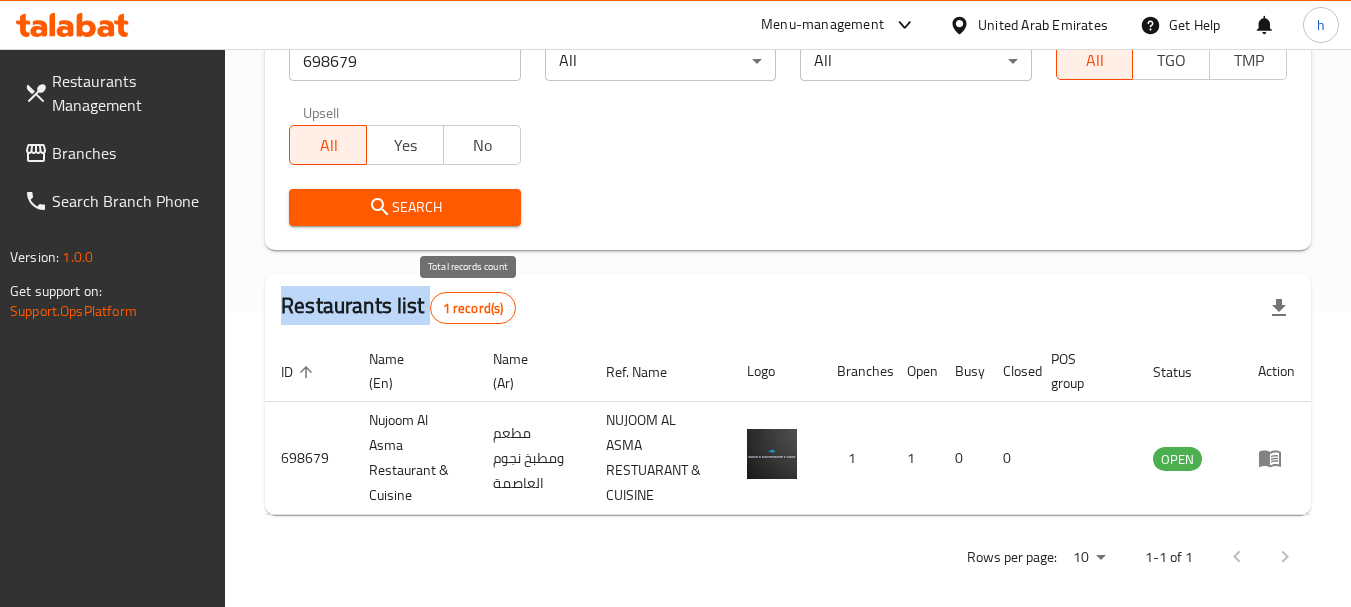scroll, scrollTop: 0, scrollLeft: 0, axis: both 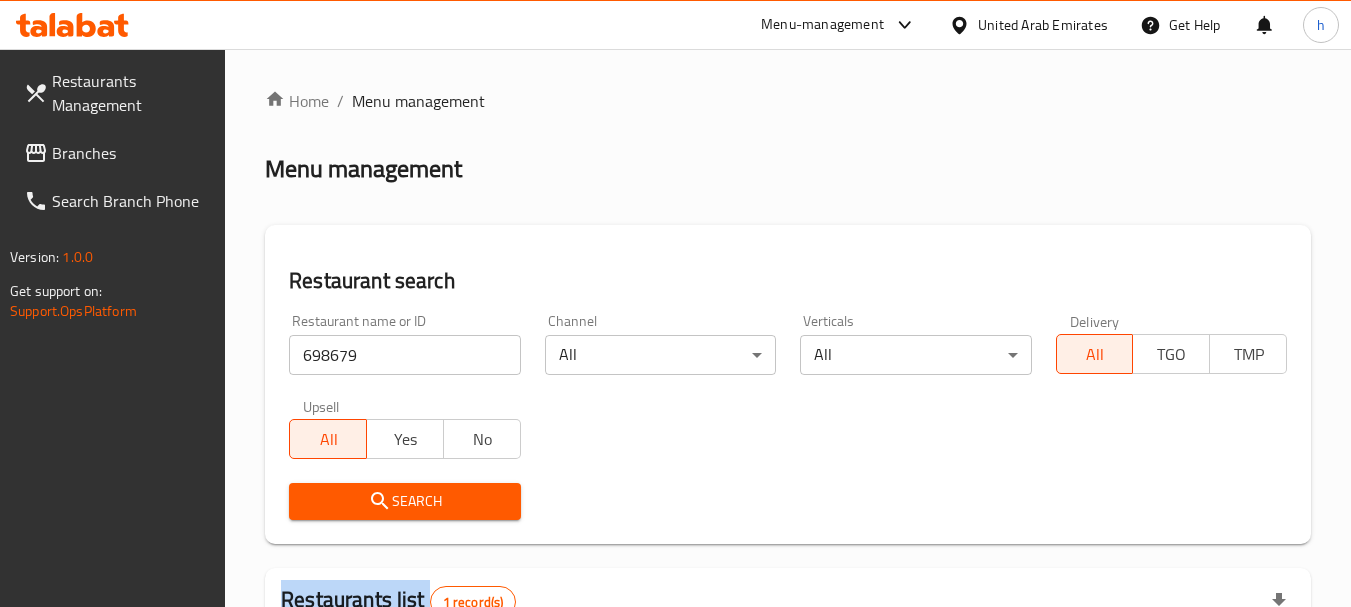 click at bounding box center (38, 153) 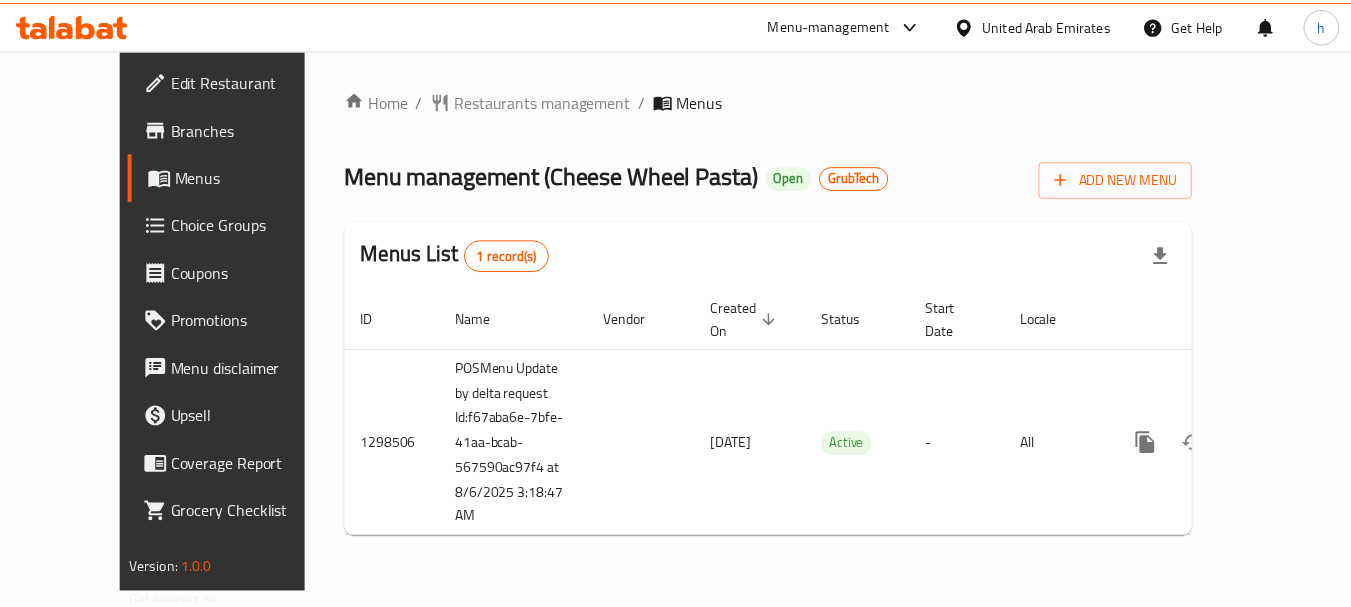 scroll, scrollTop: 0, scrollLeft: 0, axis: both 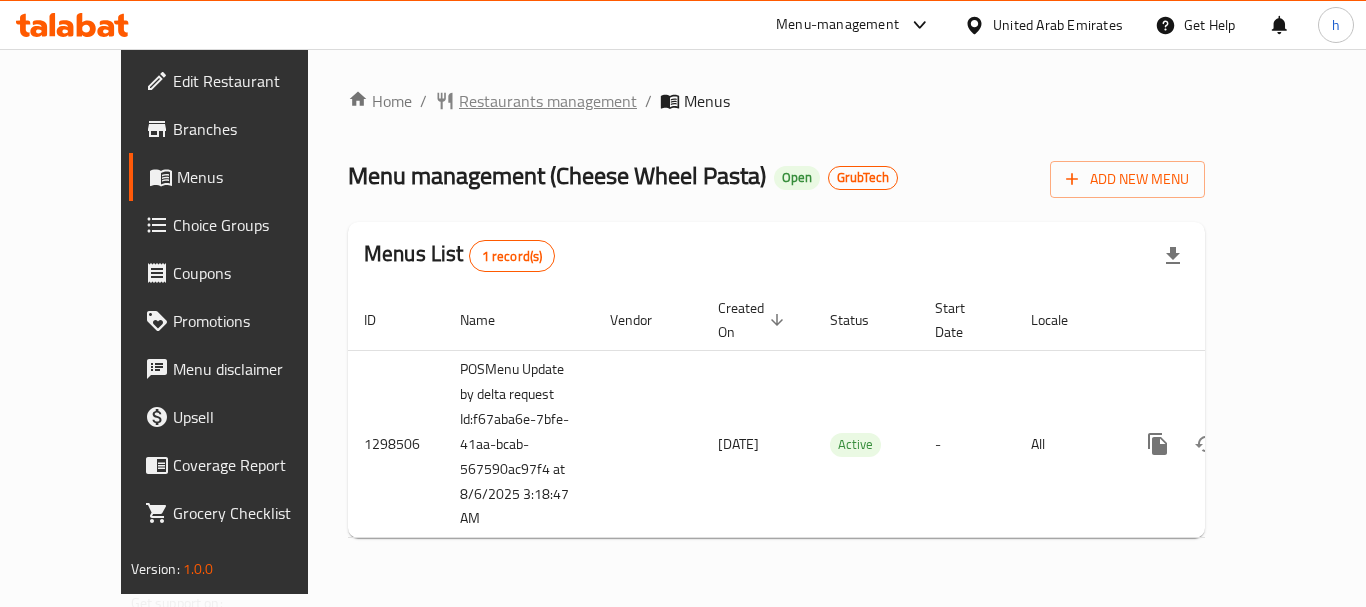 click on "Restaurants management" at bounding box center [548, 101] 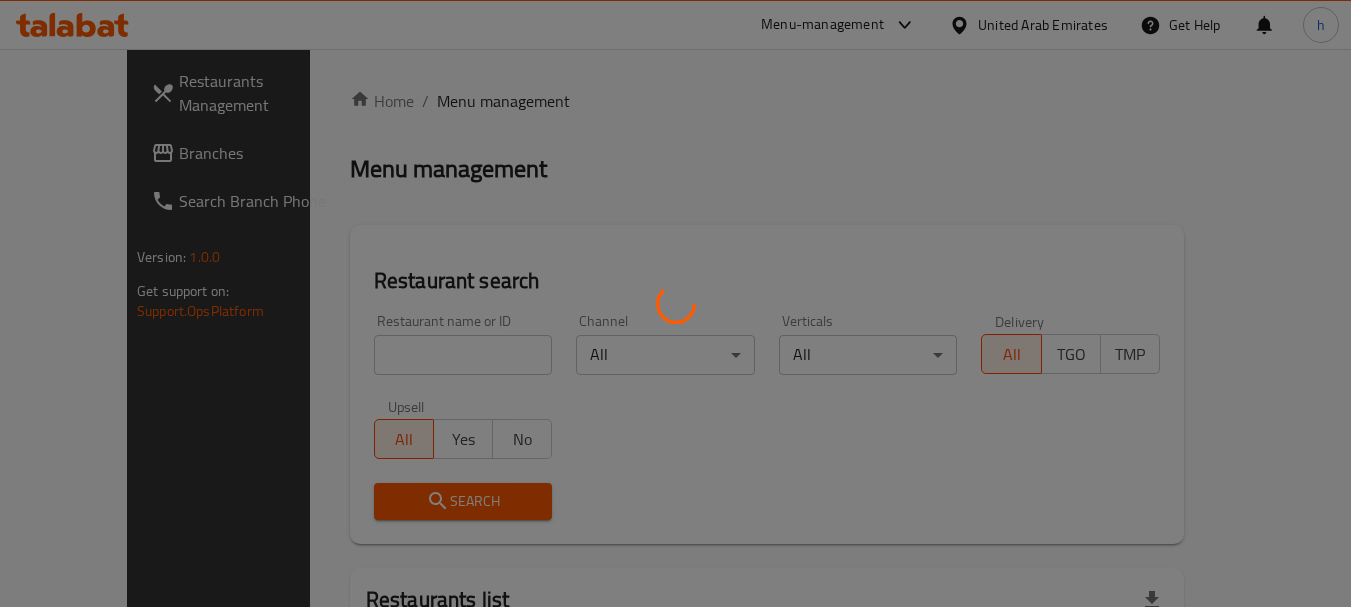 click at bounding box center [675, 303] 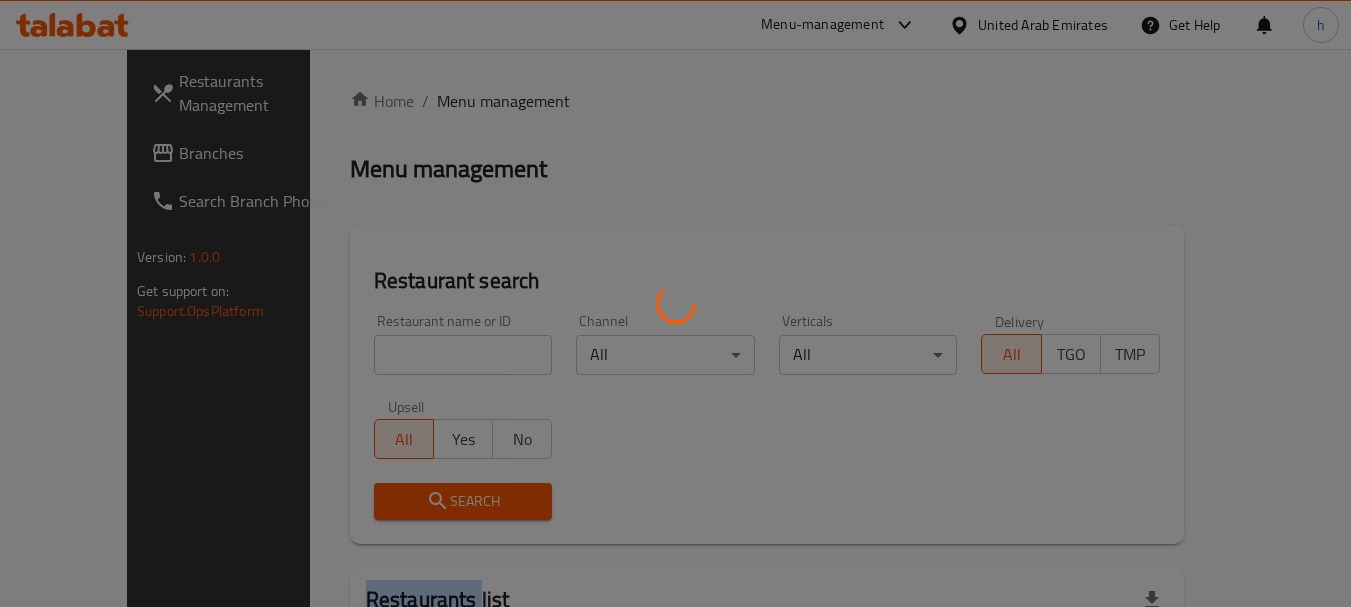 click at bounding box center [675, 303] 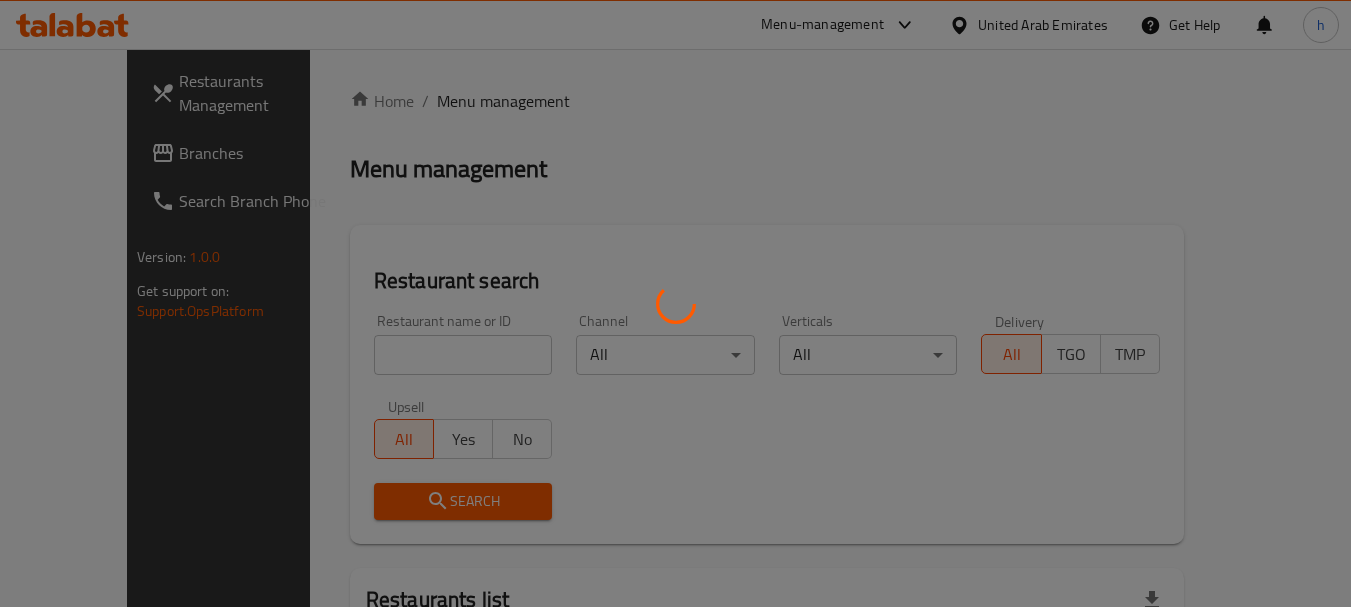 click at bounding box center (675, 303) 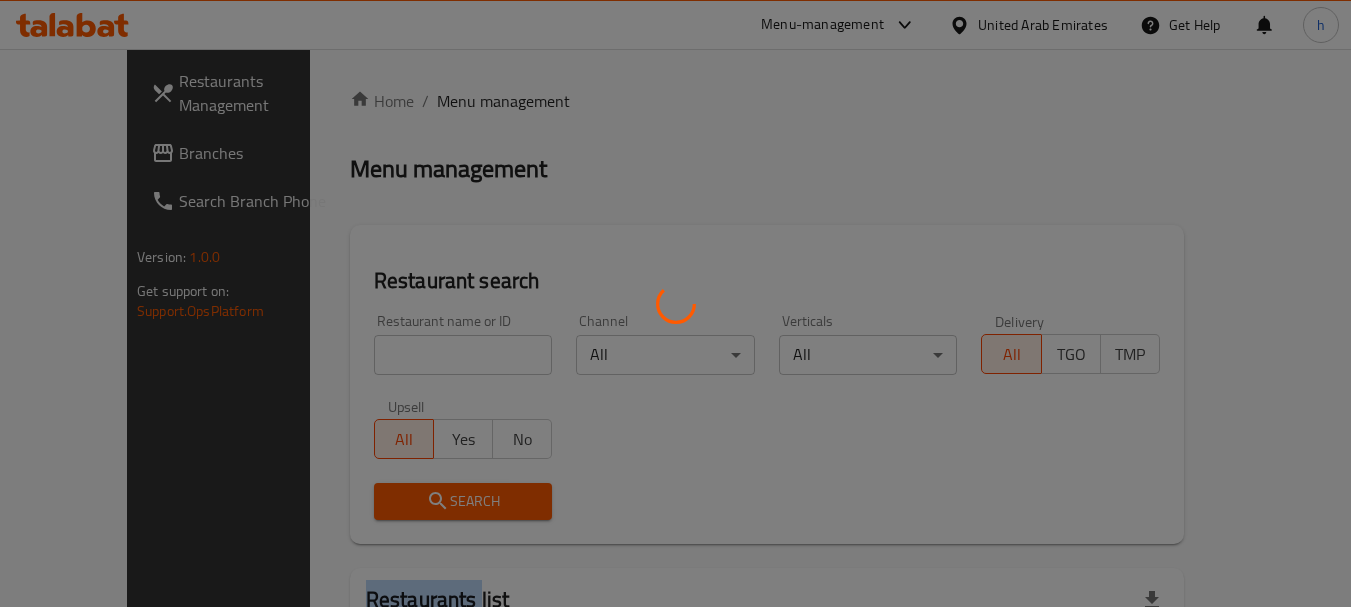click at bounding box center (675, 303) 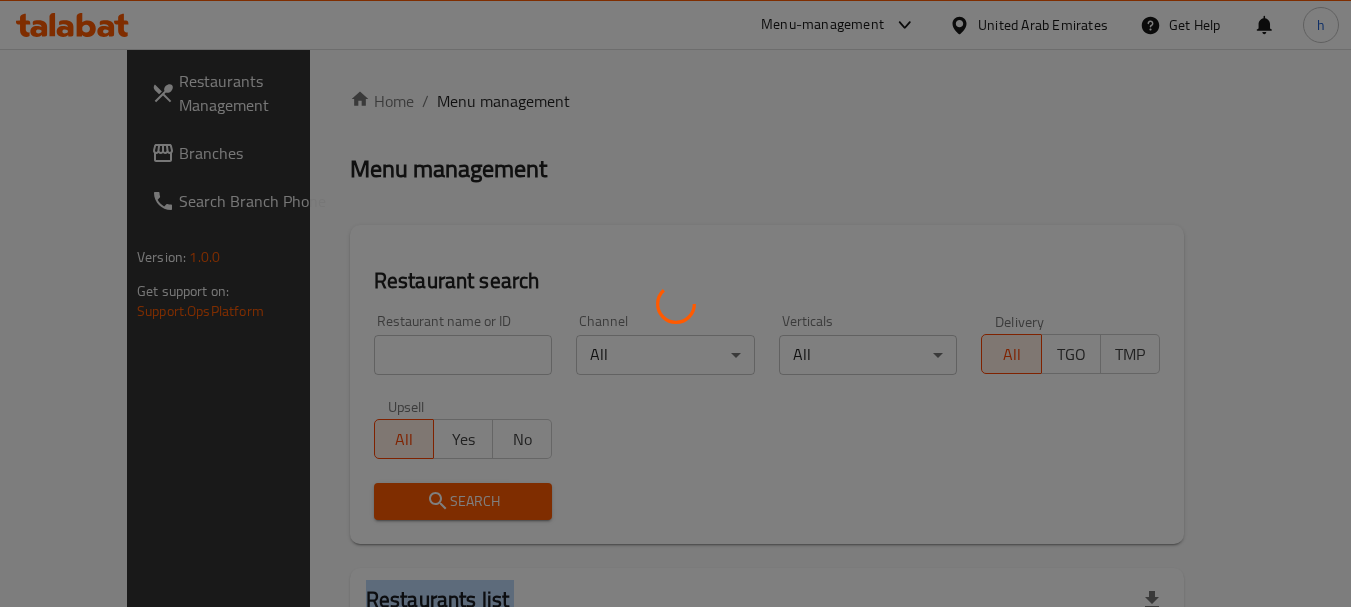 click at bounding box center [675, 303] 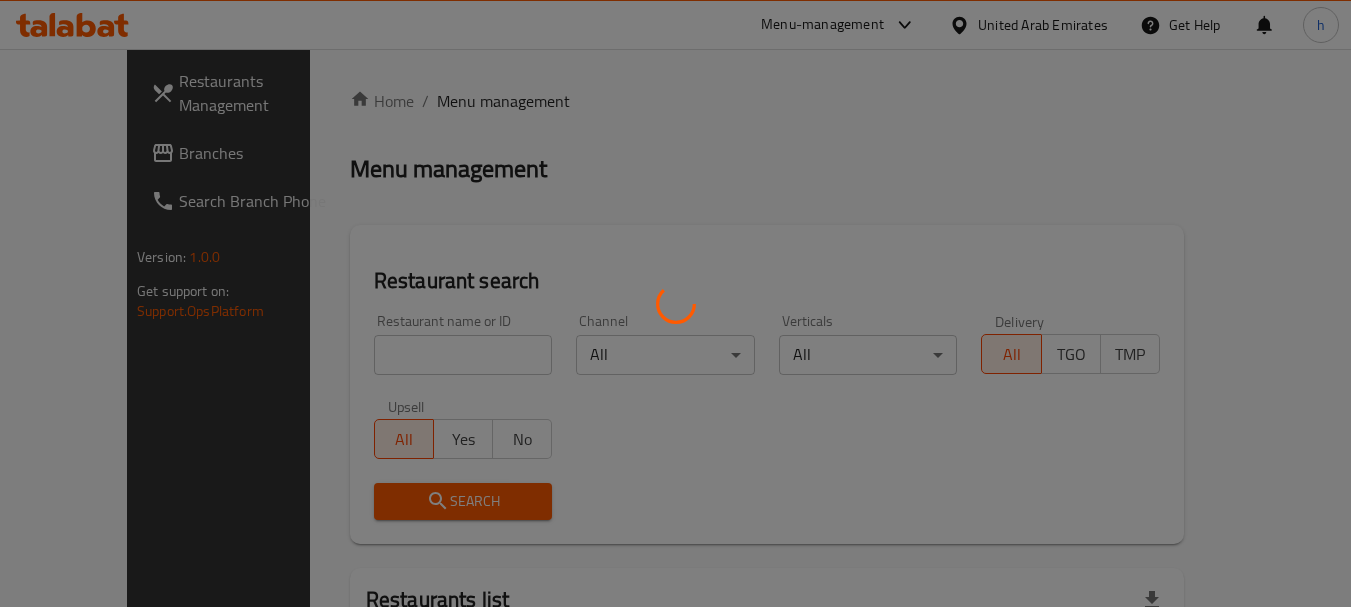 click at bounding box center [675, 303] 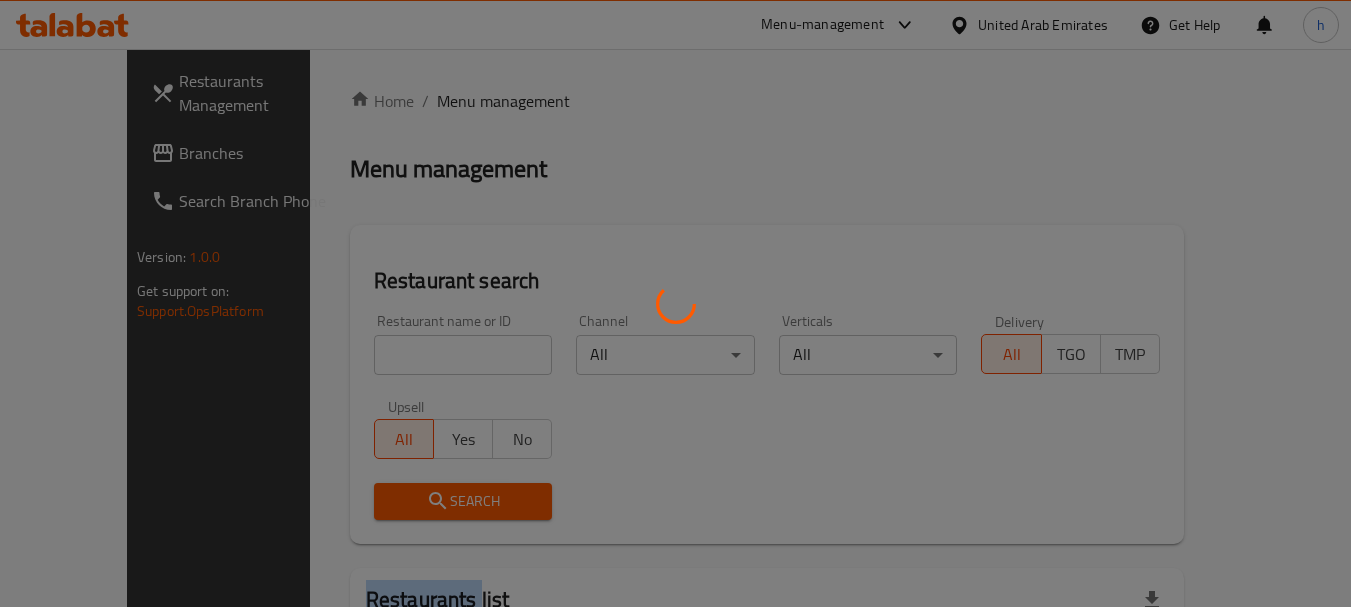 click at bounding box center (675, 303) 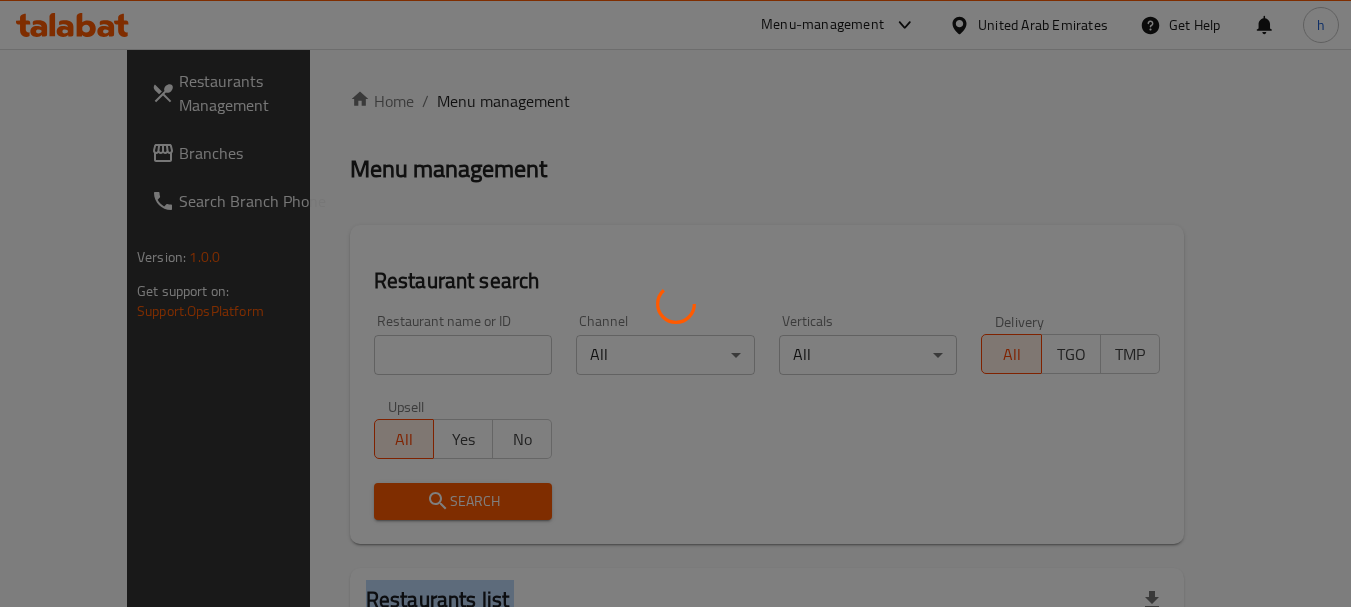 click at bounding box center [675, 303] 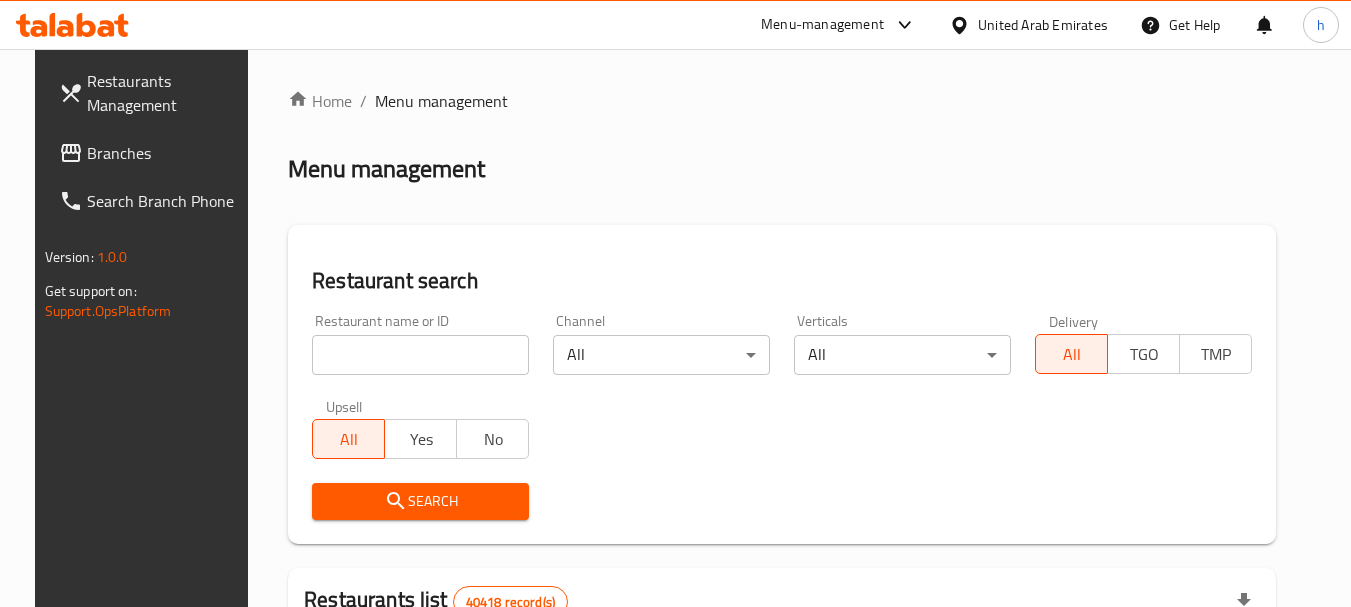 click at bounding box center [420, 355] 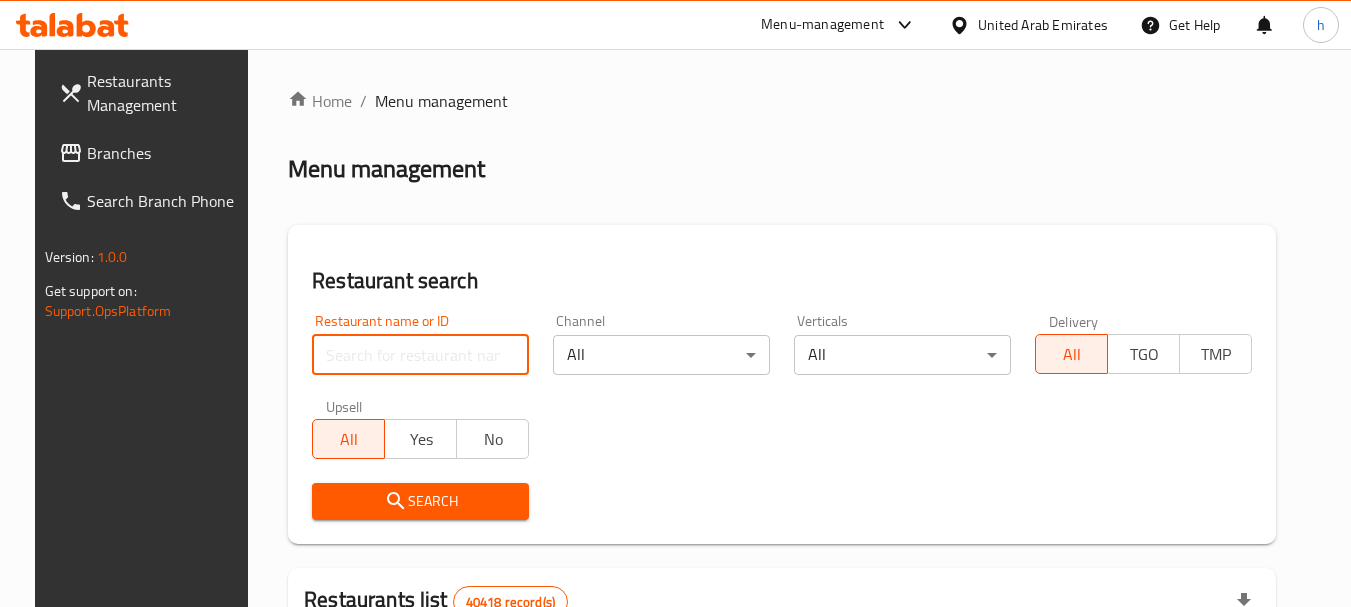 paste on "700938" 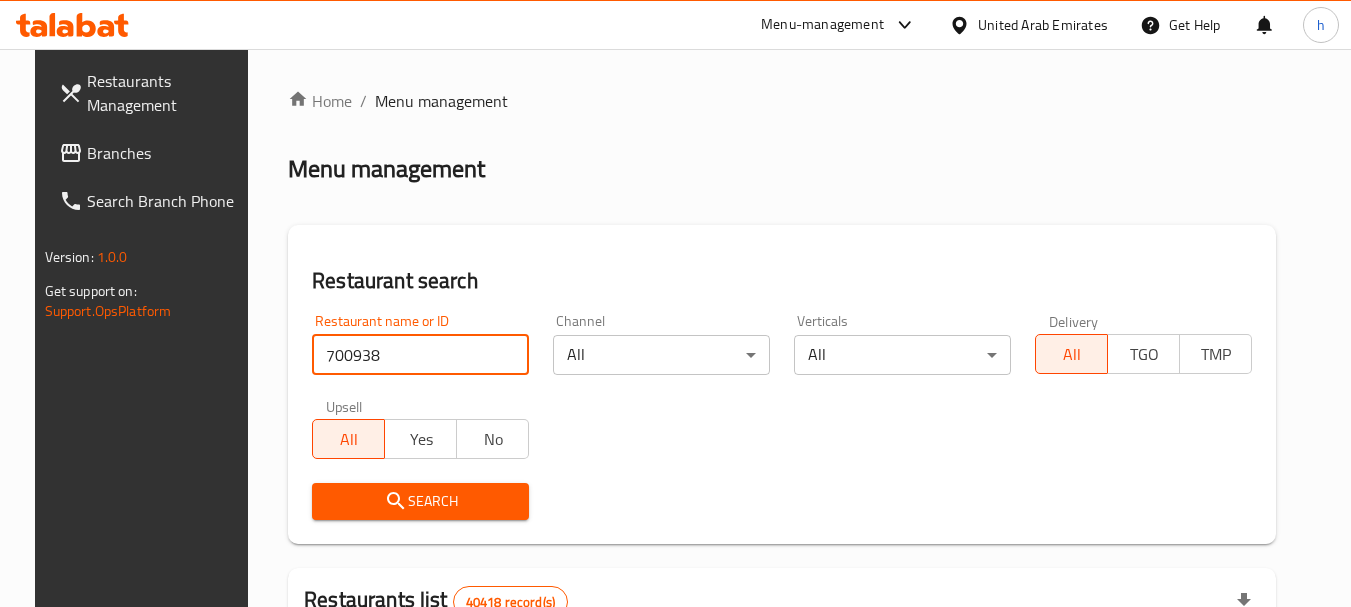 type on "700938" 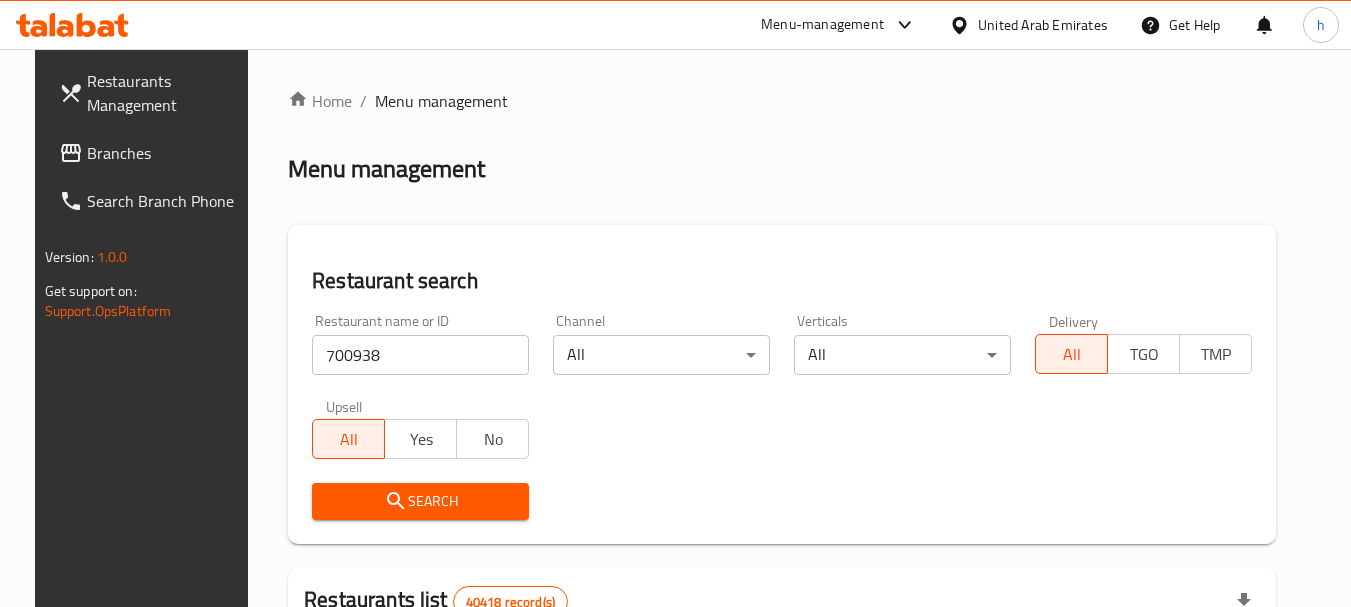 click on "Search" at bounding box center [420, 501] 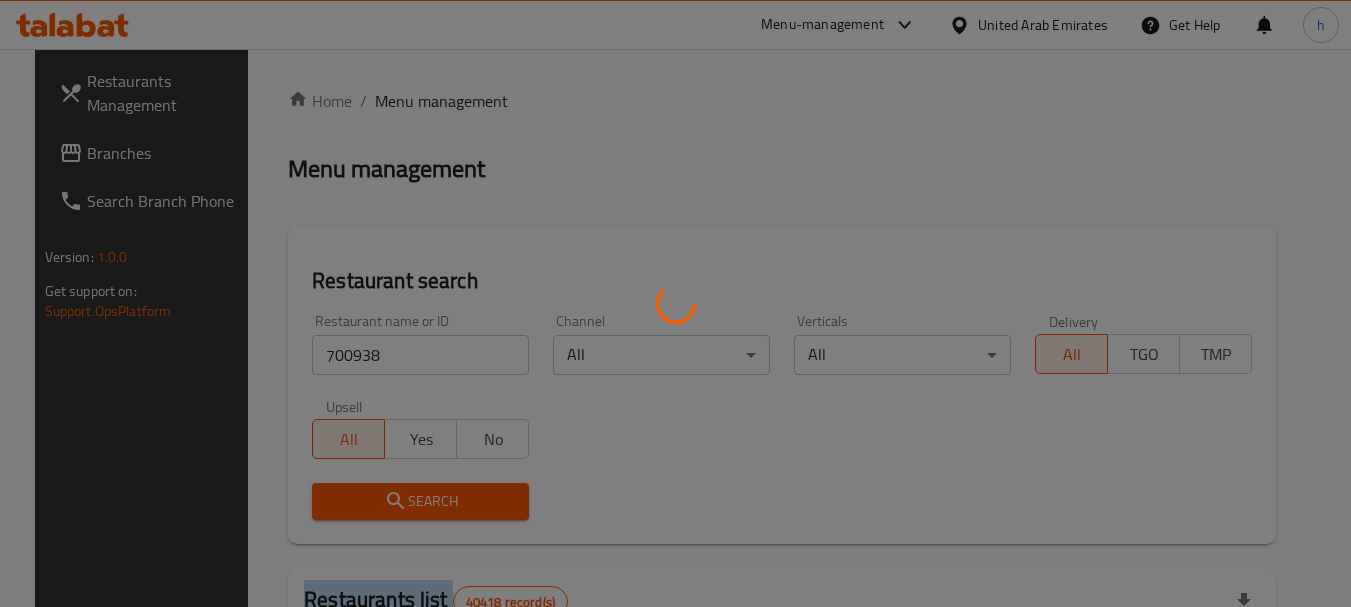 click at bounding box center (675, 303) 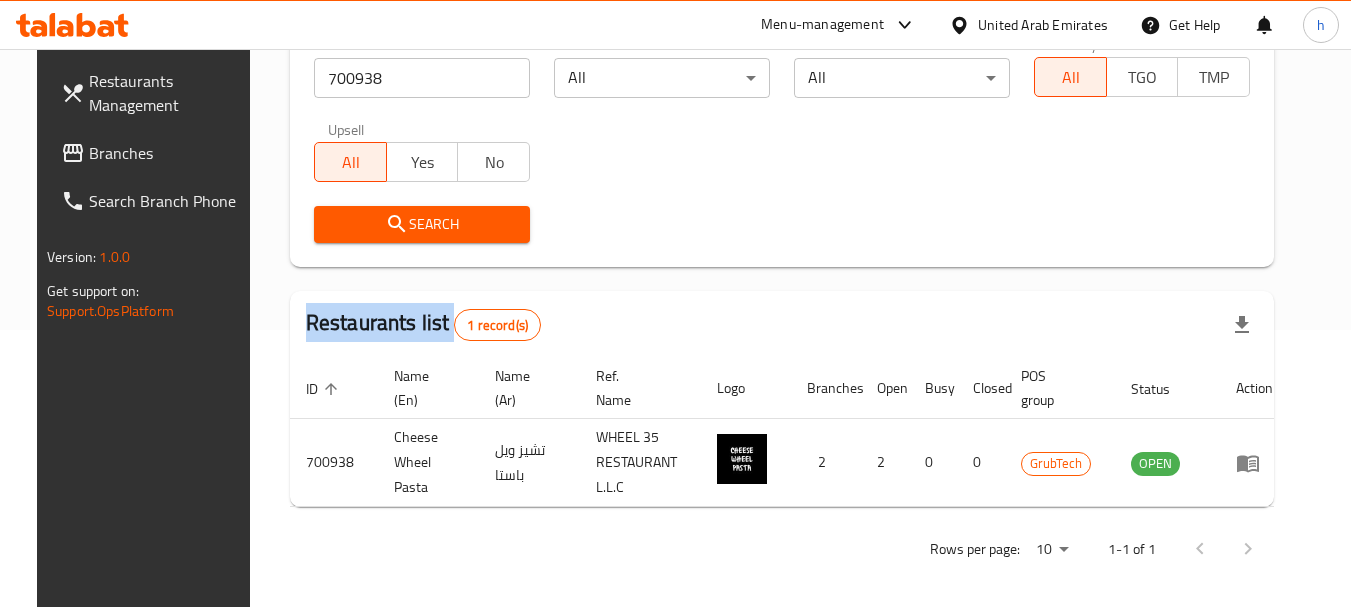 scroll, scrollTop: 285, scrollLeft: 0, axis: vertical 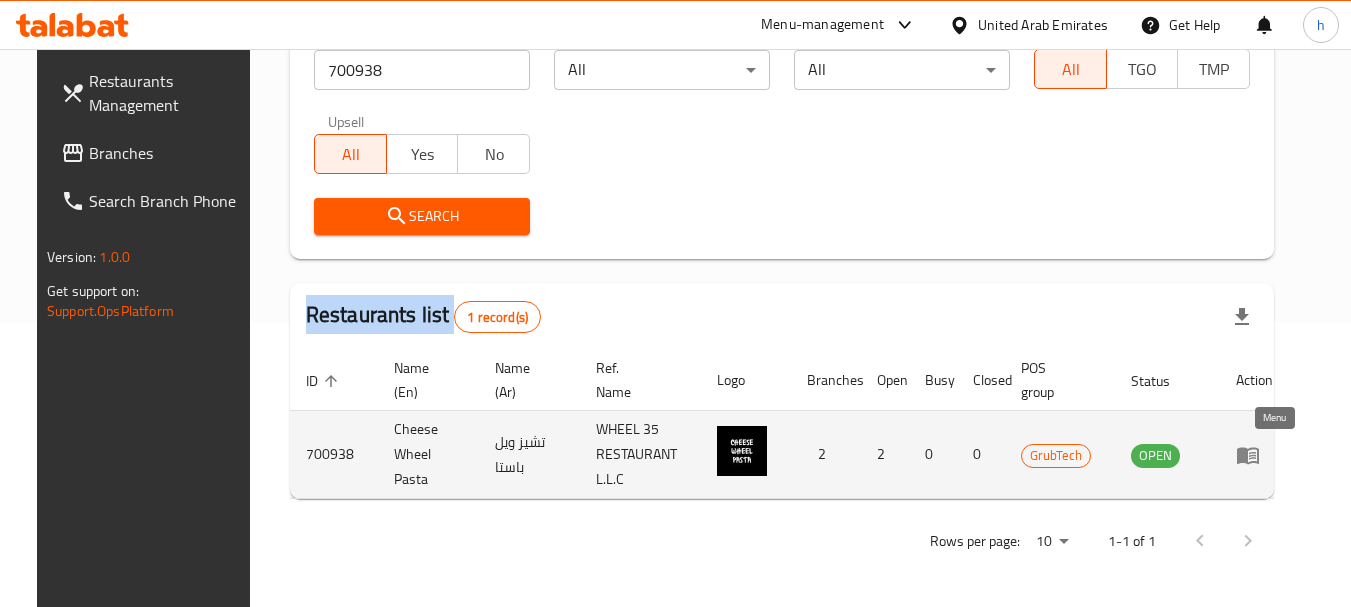 click 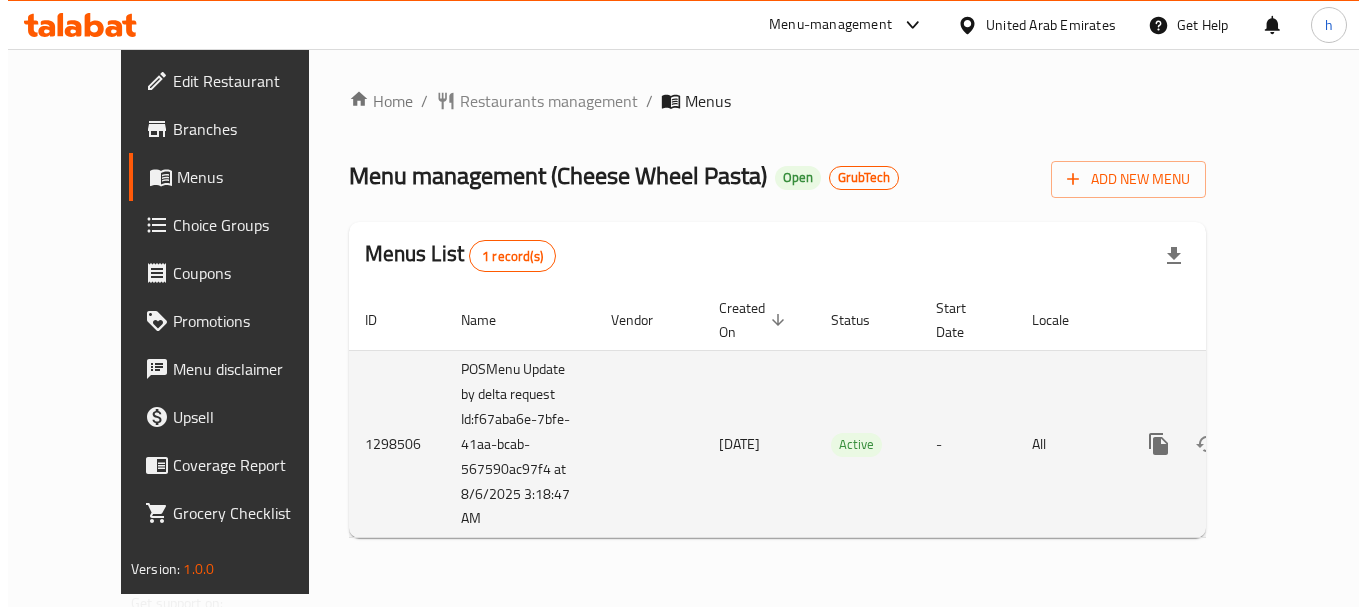 scroll, scrollTop: 0, scrollLeft: 0, axis: both 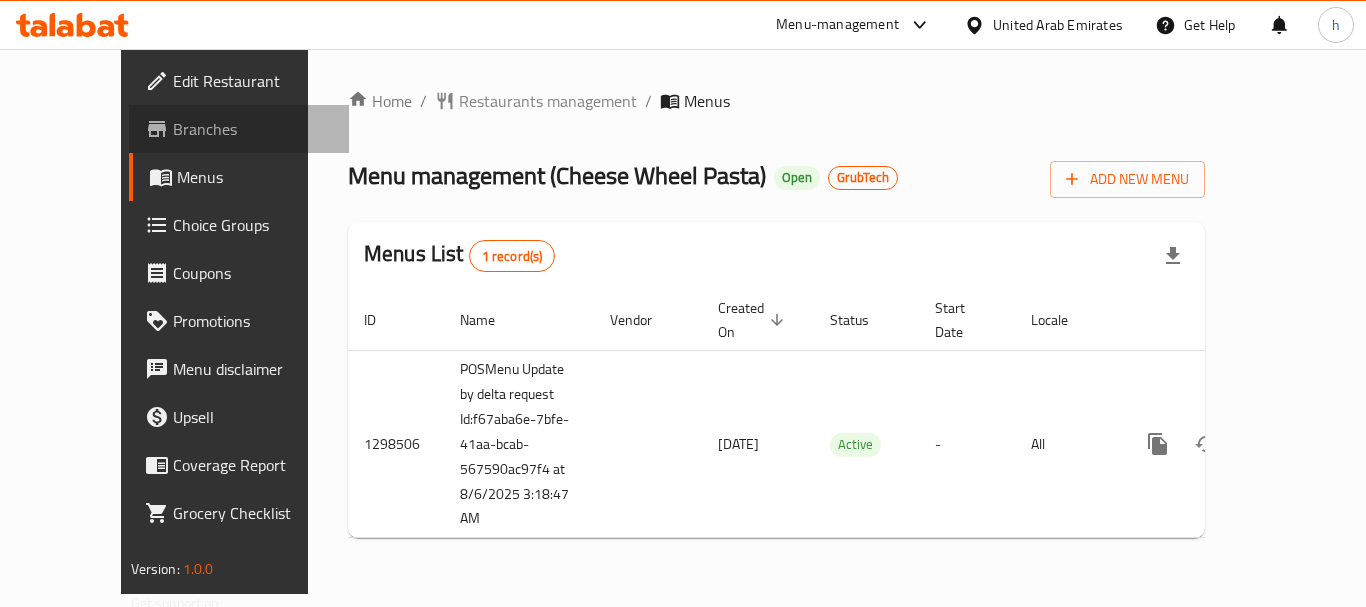 click on "Branches" at bounding box center [253, 129] 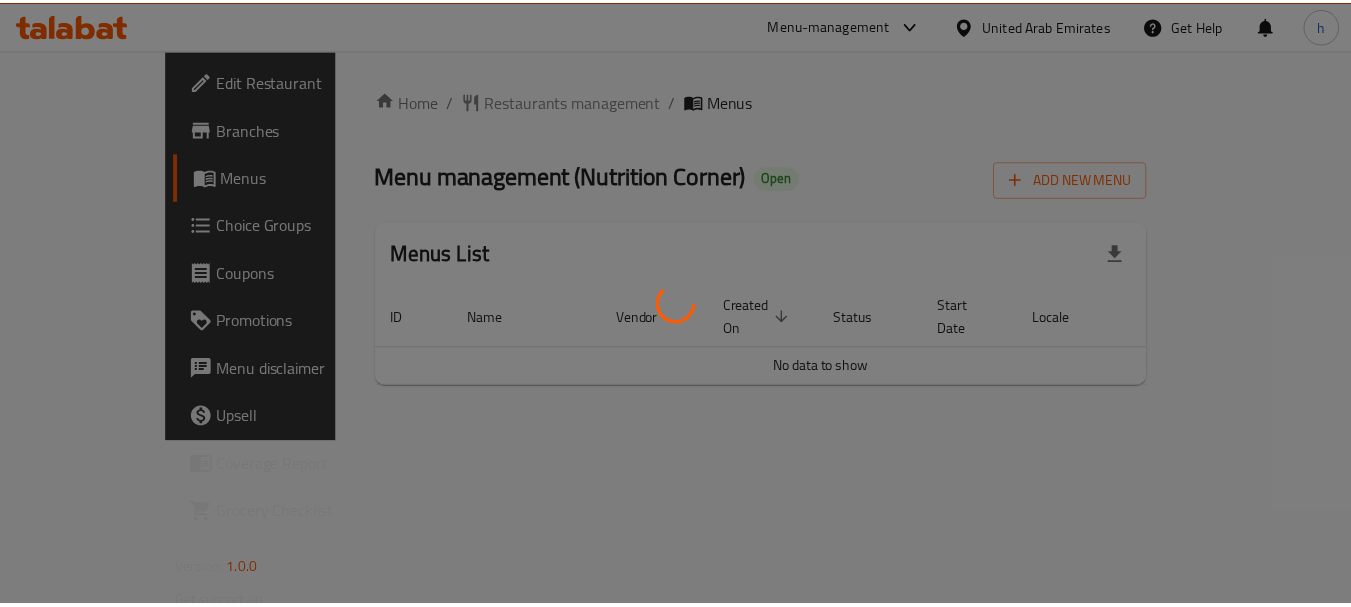 scroll, scrollTop: 0, scrollLeft: 0, axis: both 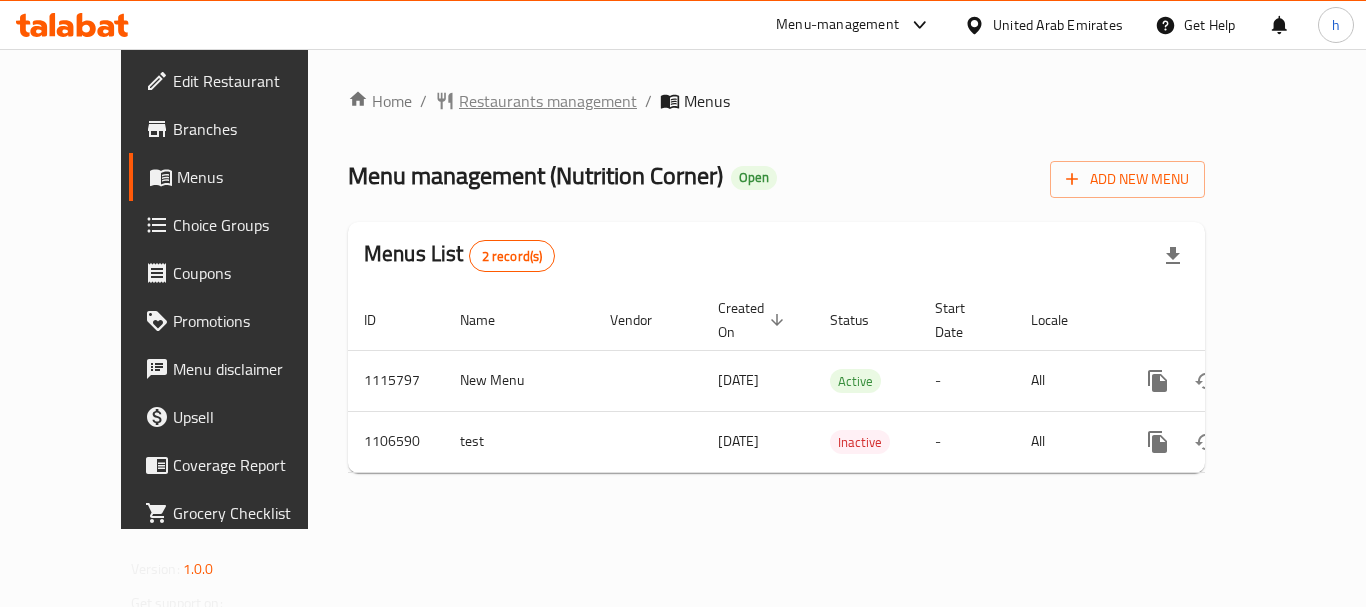click on "Restaurants management" at bounding box center [548, 101] 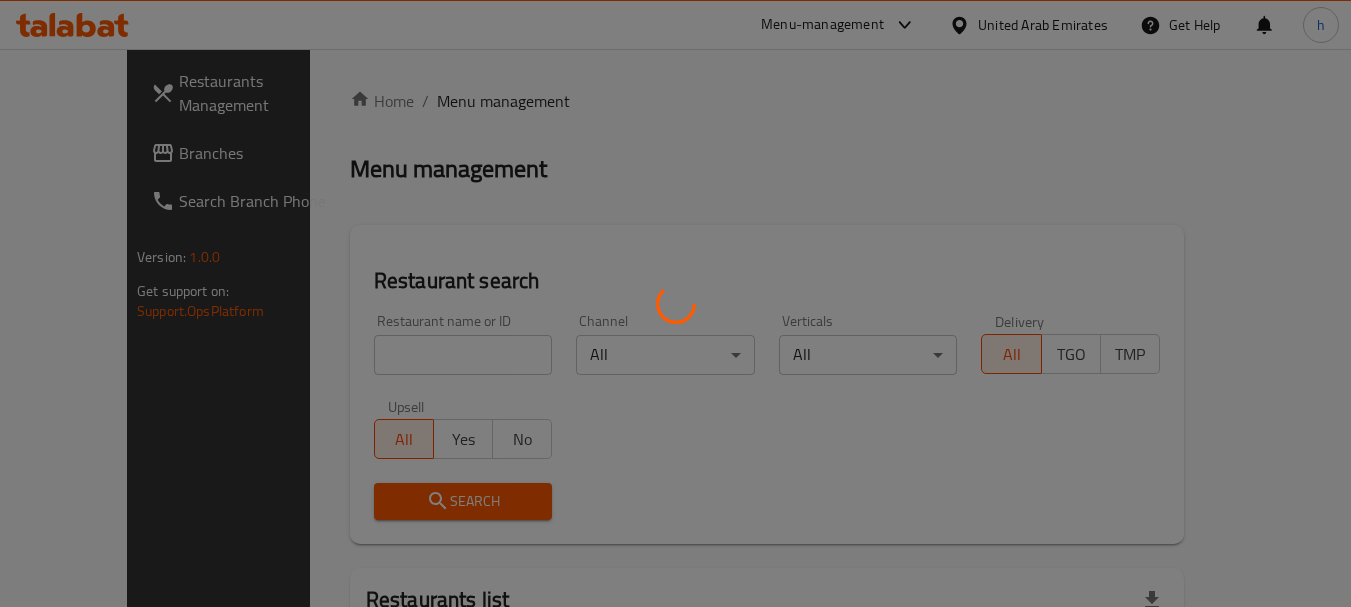click at bounding box center (675, 303) 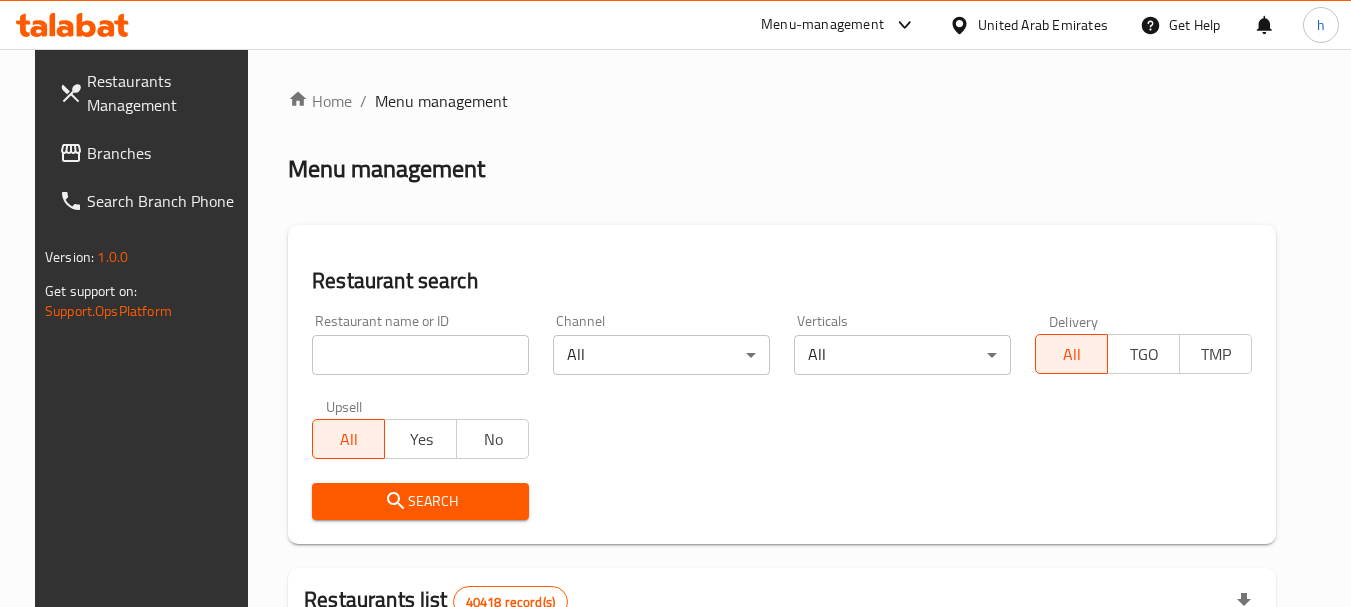 click at bounding box center (420, 355) 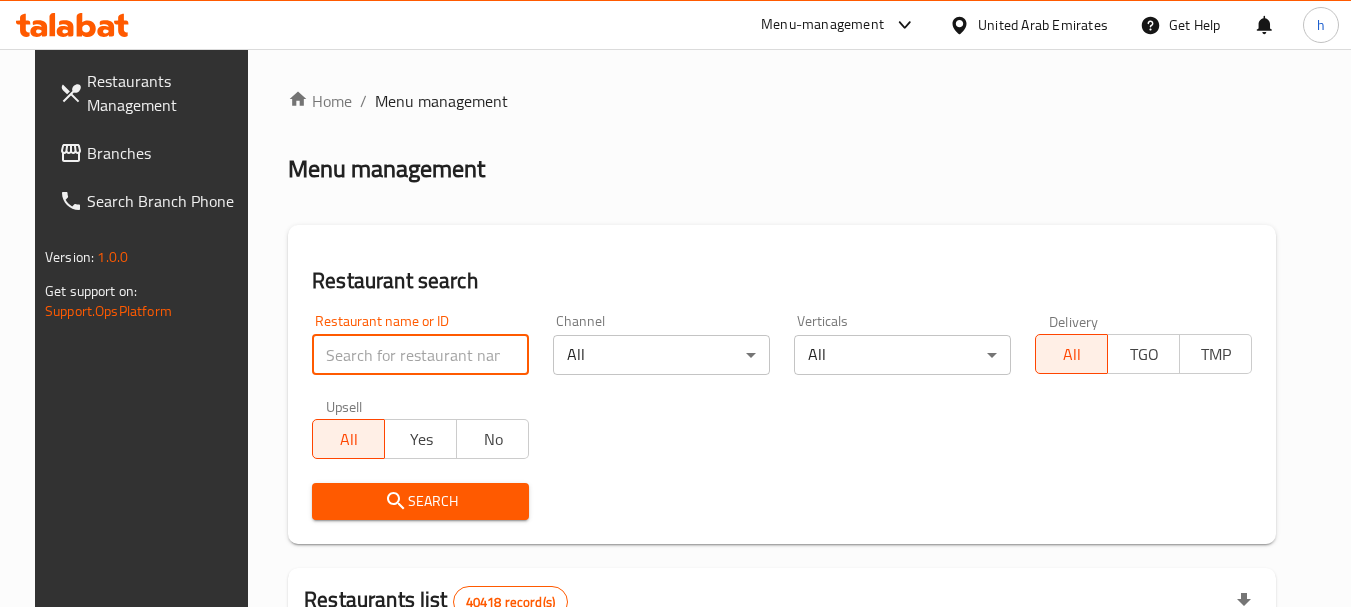 click at bounding box center (420, 355) 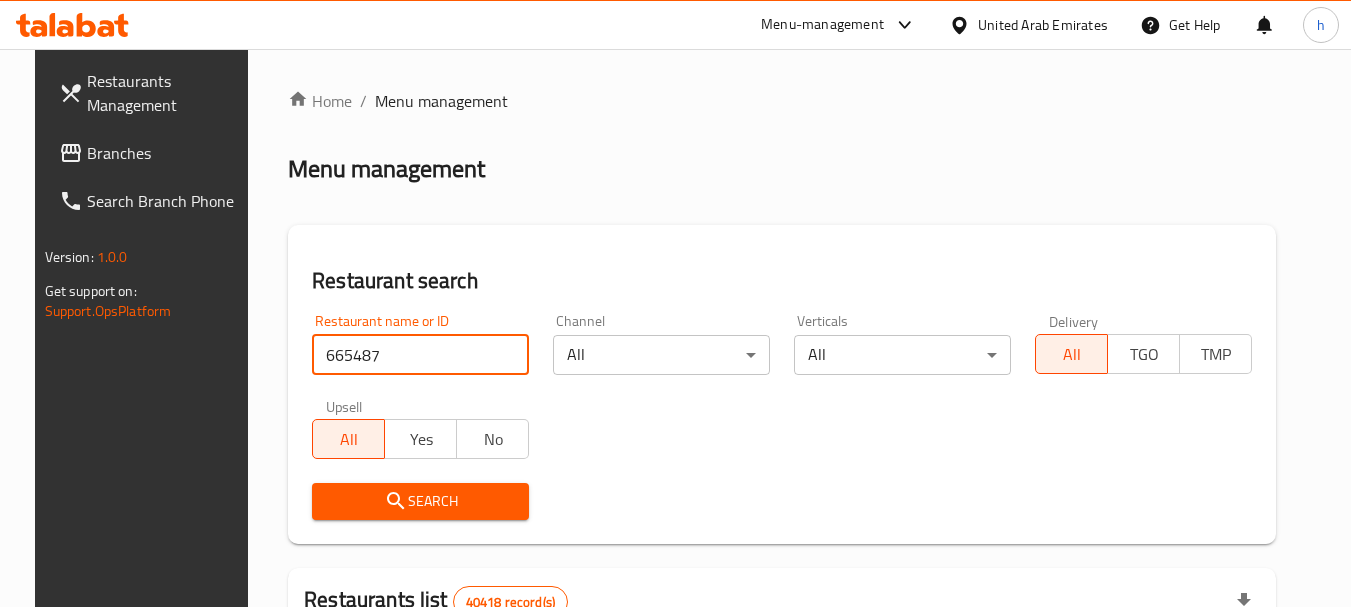 type on "665487" 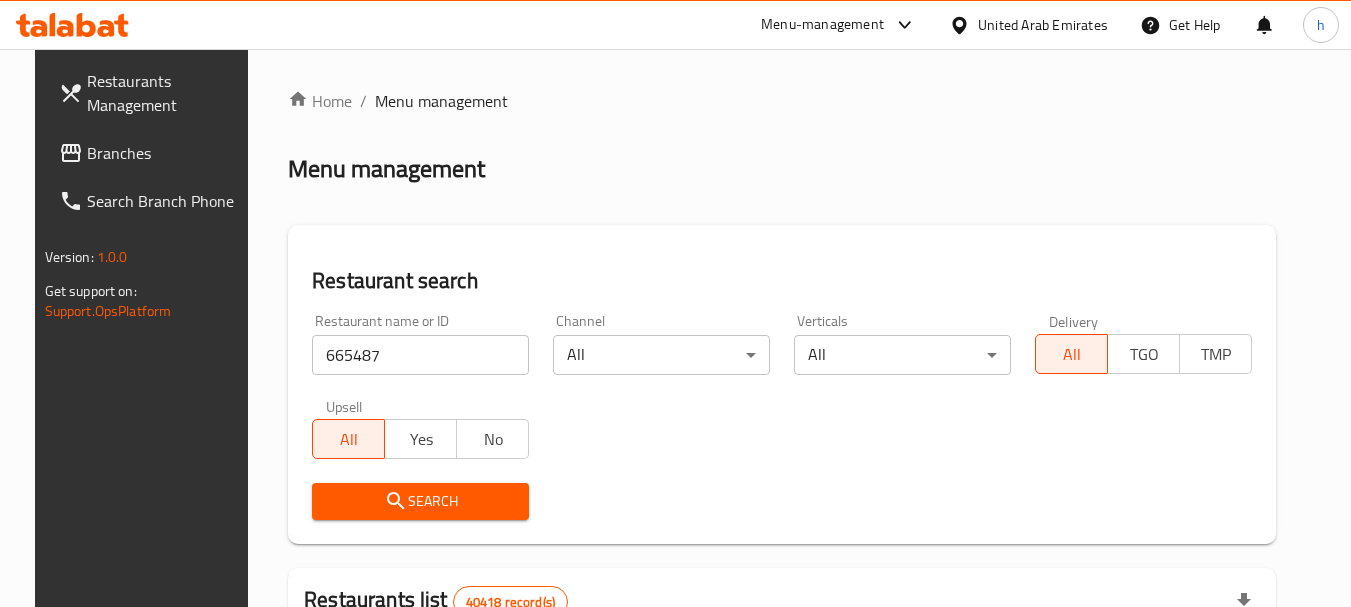 click on "Search" at bounding box center (420, 501) 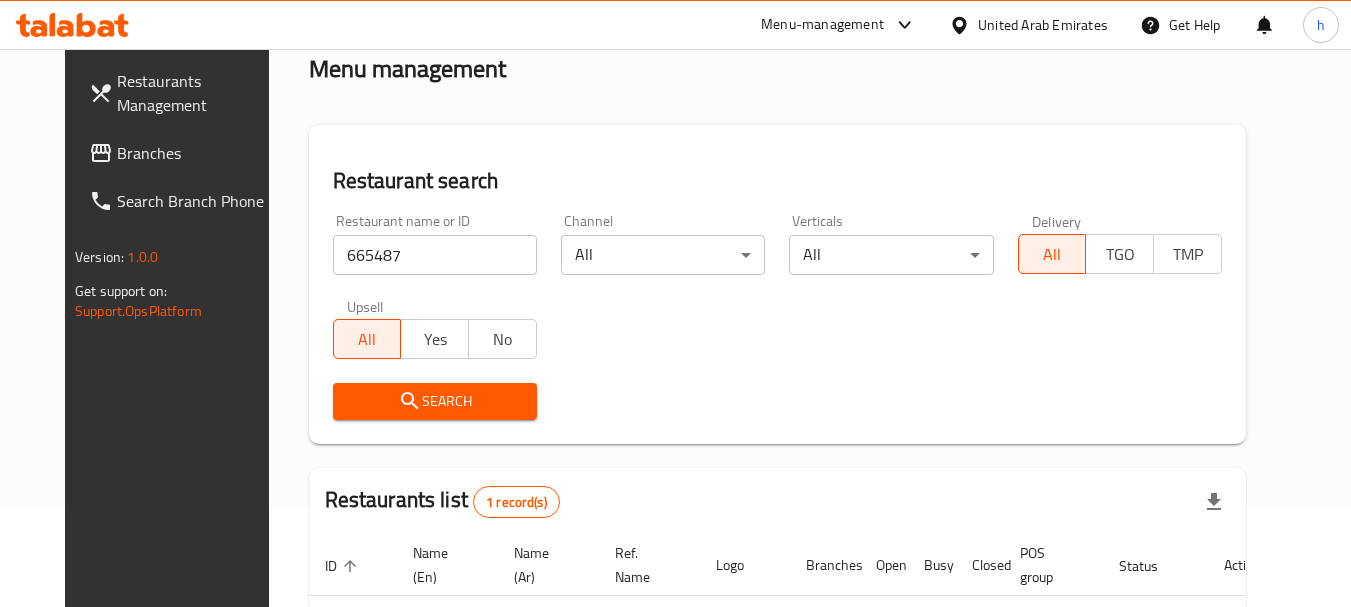 scroll, scrollTop: 268, scrollLeft: 0, axis: vertical 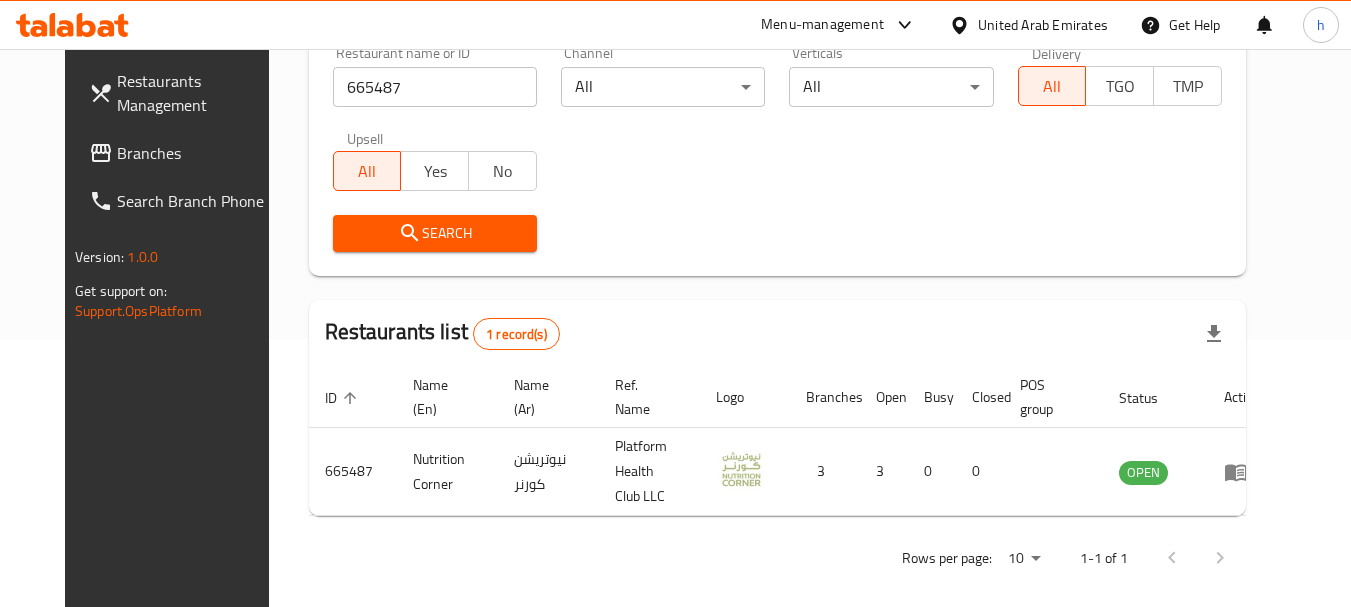 click on "Version:    1.0.0  Get support on:    Support.OpsPlatform" at bounding box center (178, 284) 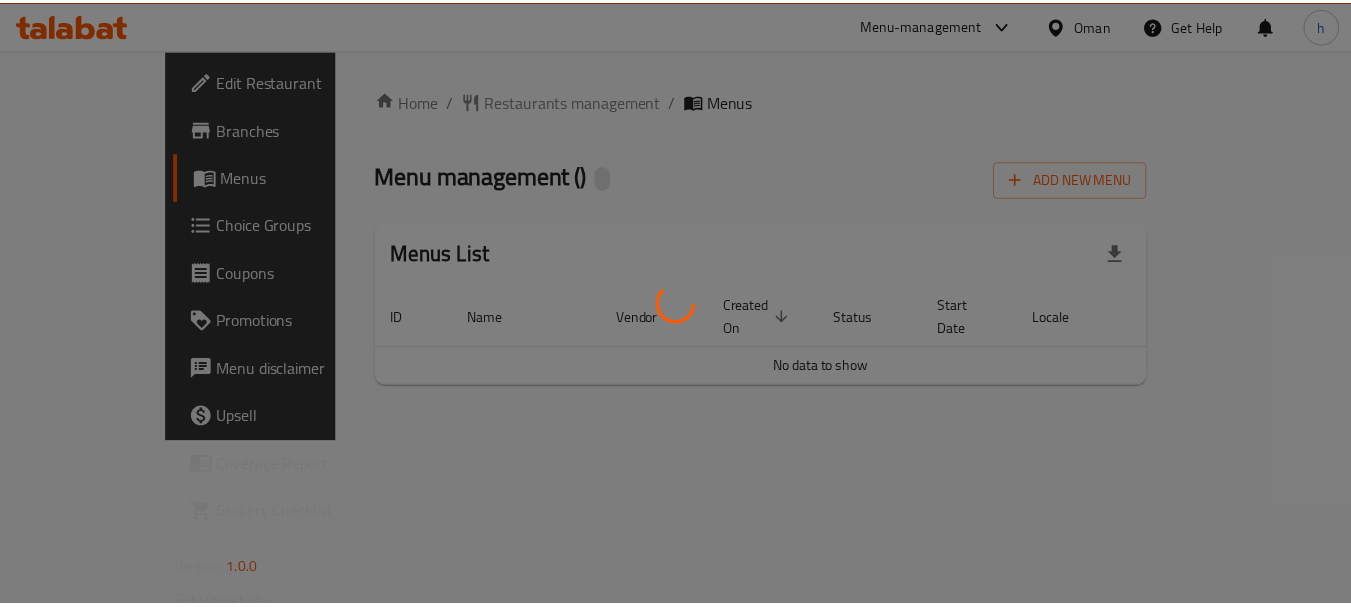 scroll, scrollTop: 0, scrollLeft: 0, axis: both 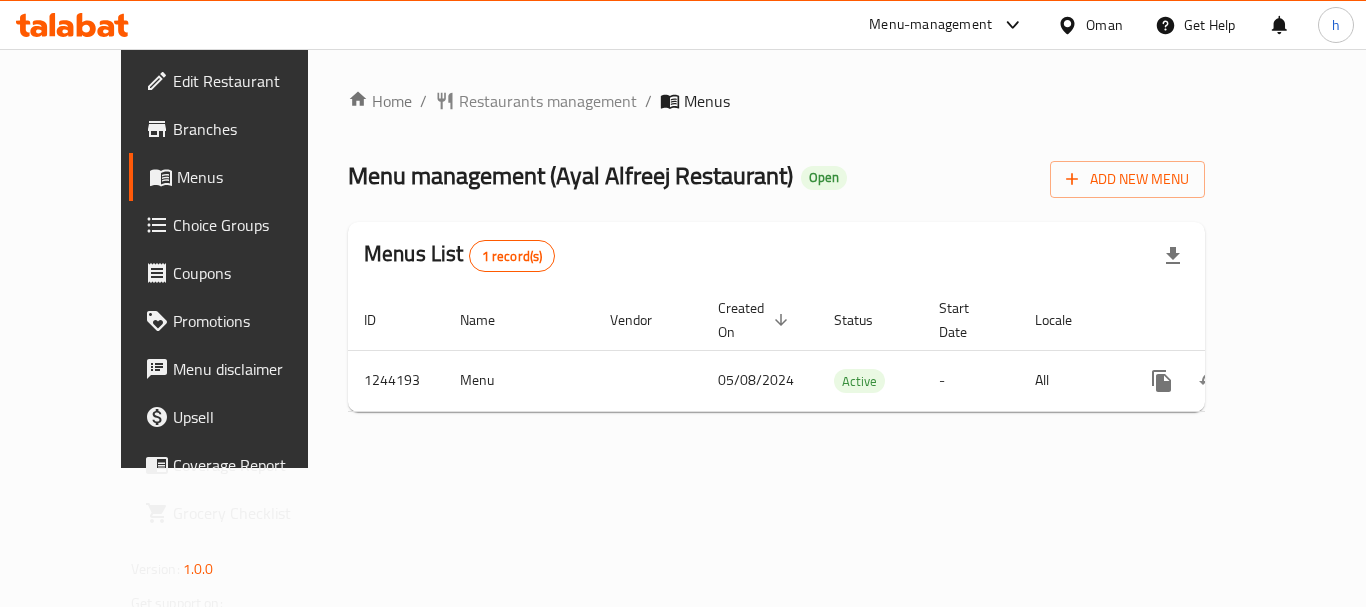 click at bounding box center (683, 303) 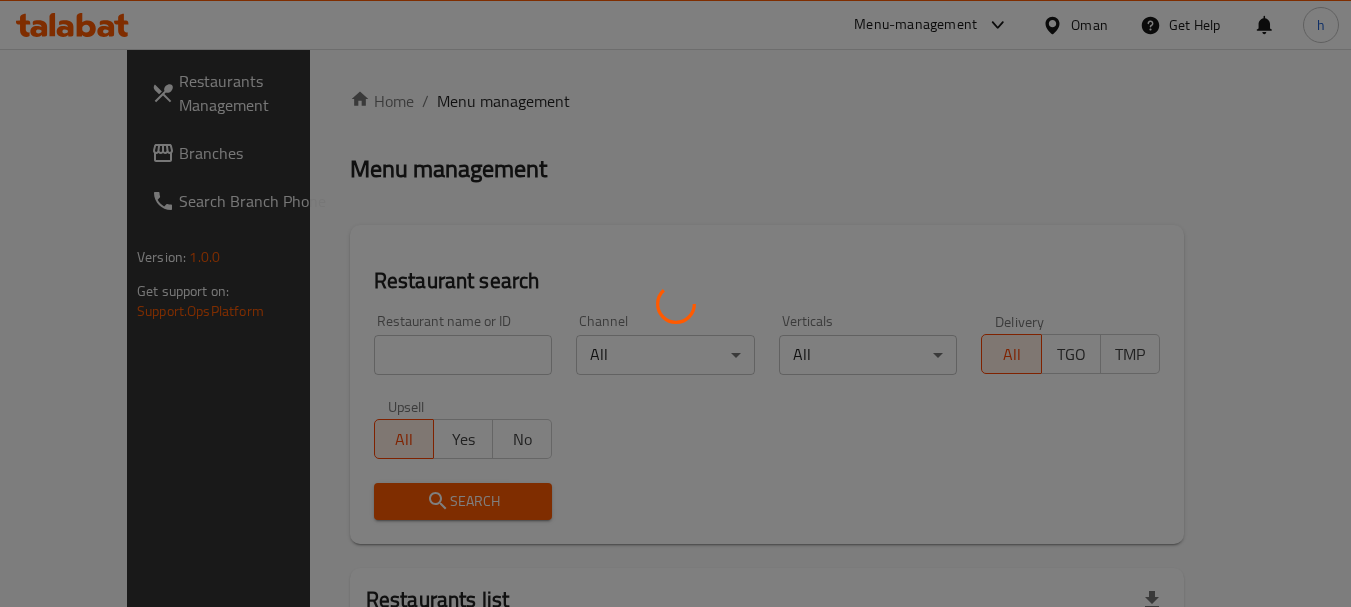 click at bounding box center (675, 303) 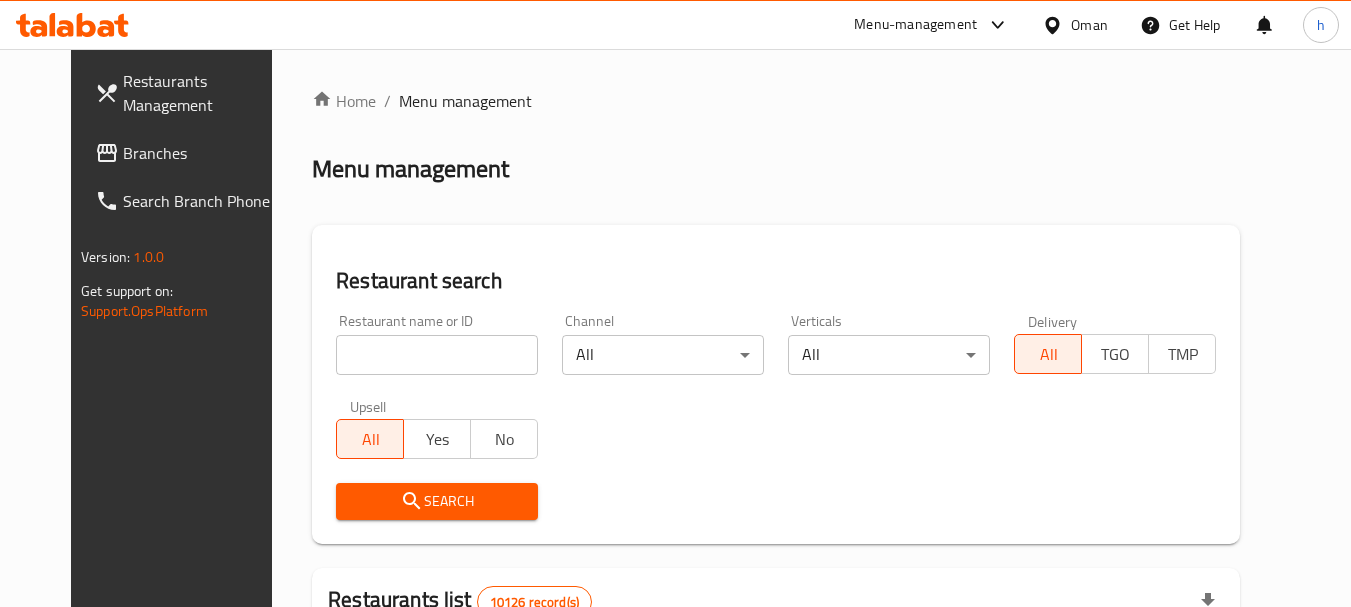click at bounding box center [437, 355] 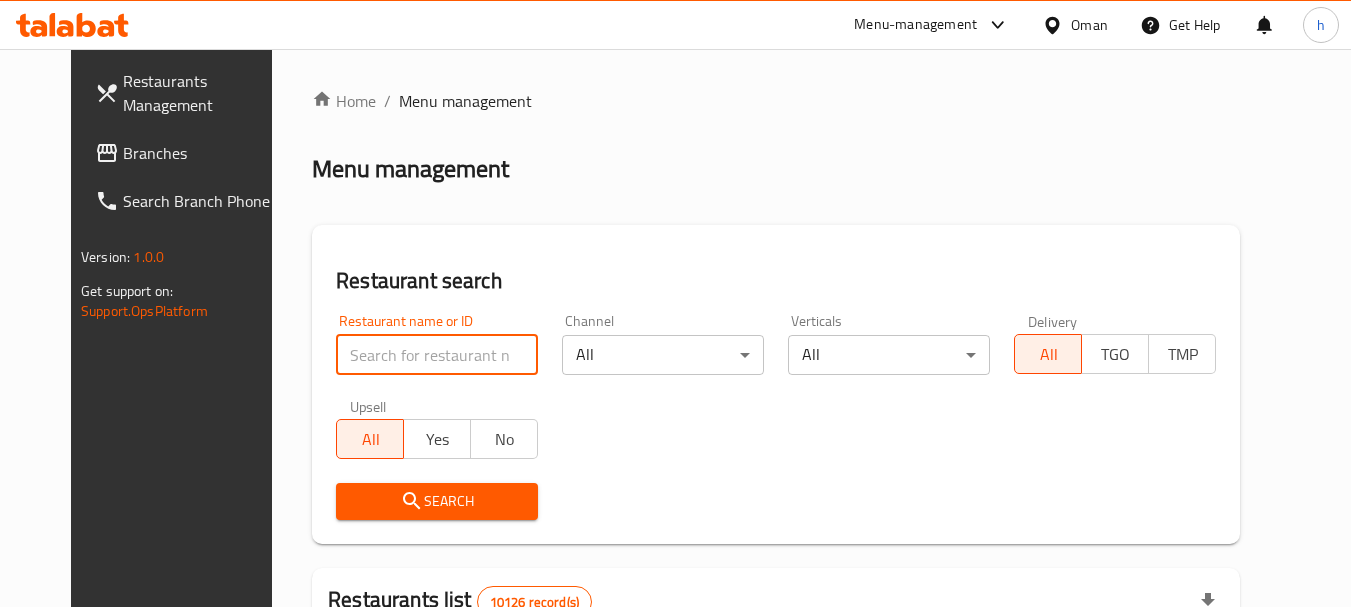 click at bounding box center (437, 355) 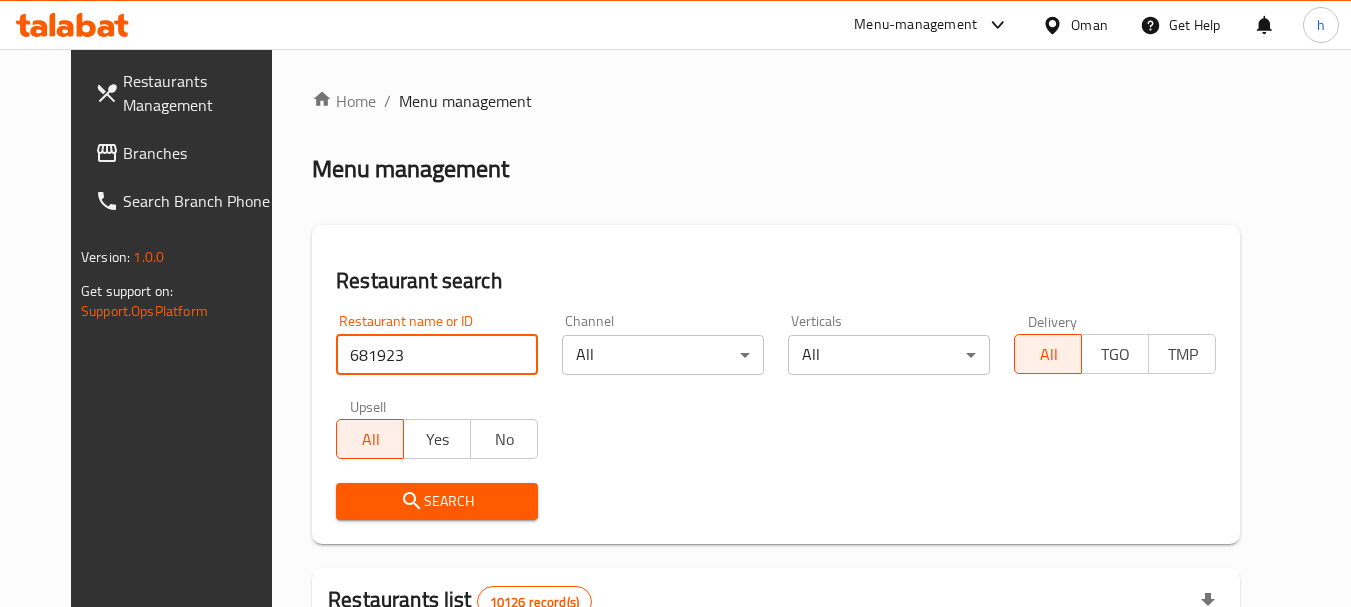 type on "681923" 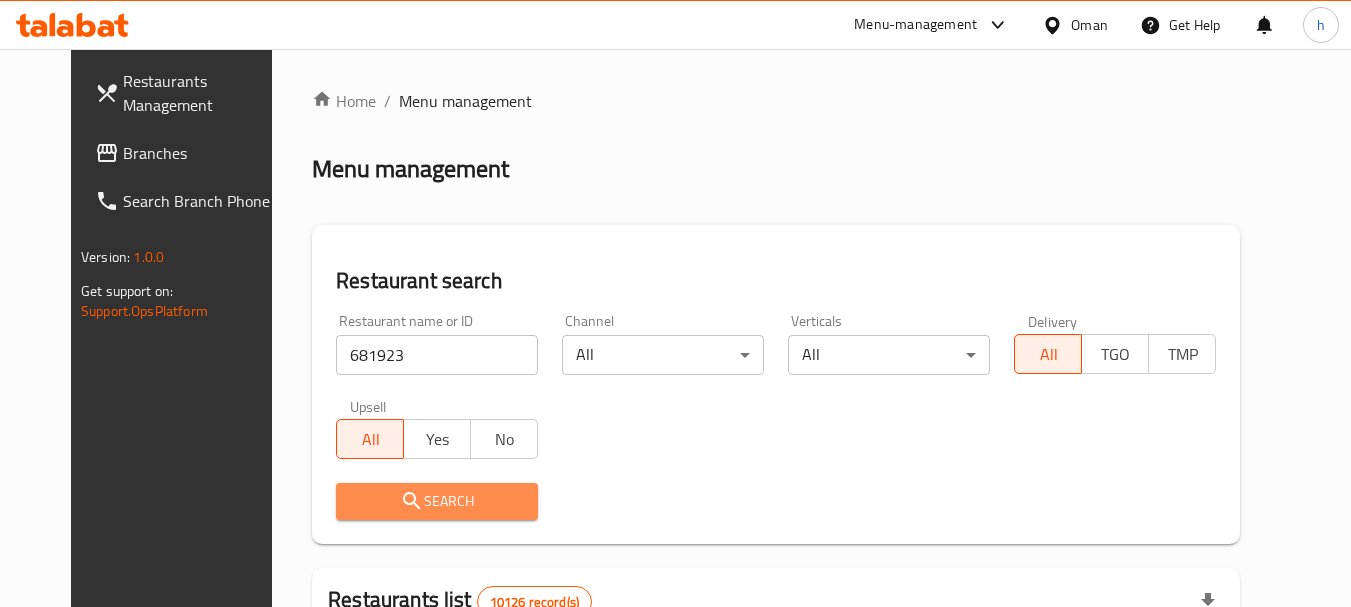 click 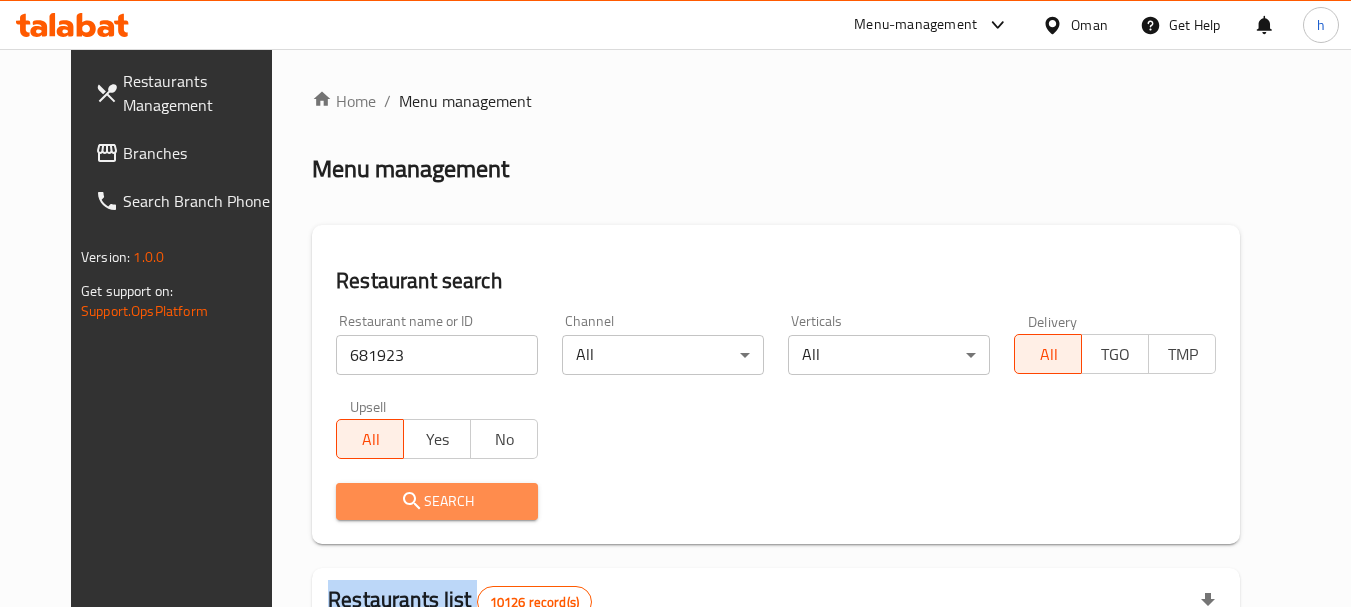 click at bounding box center [675, 303] 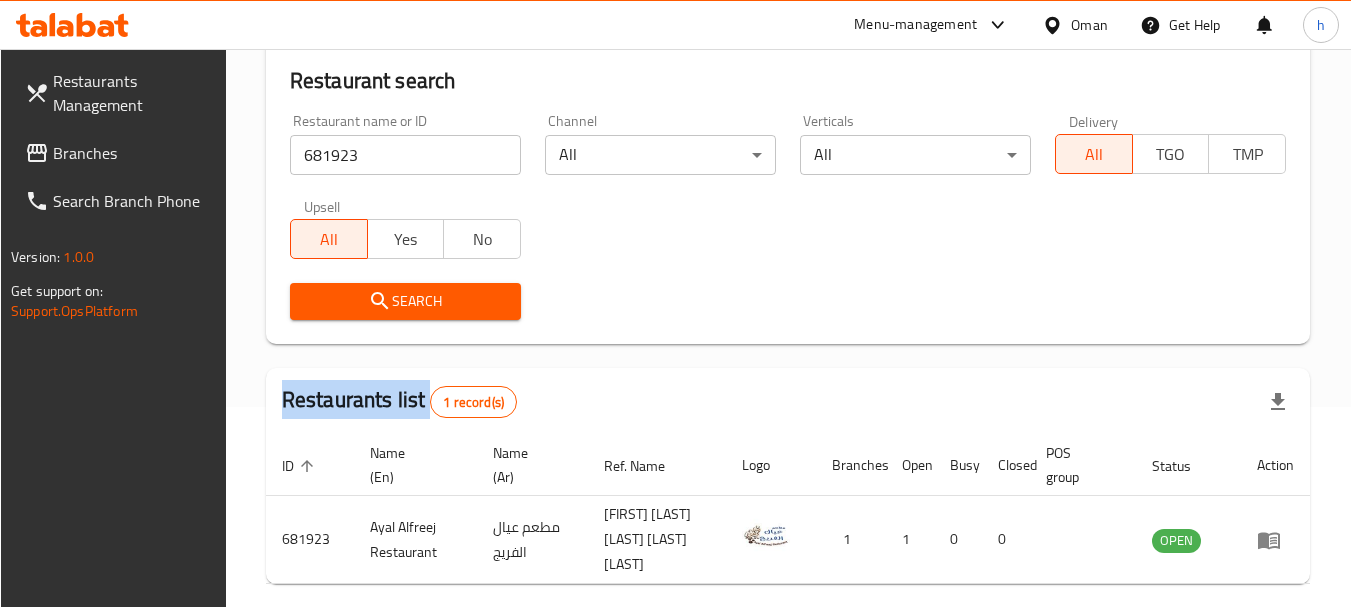 scroll, scrollTop: 285, scrollLeft: 0, axis: vertical 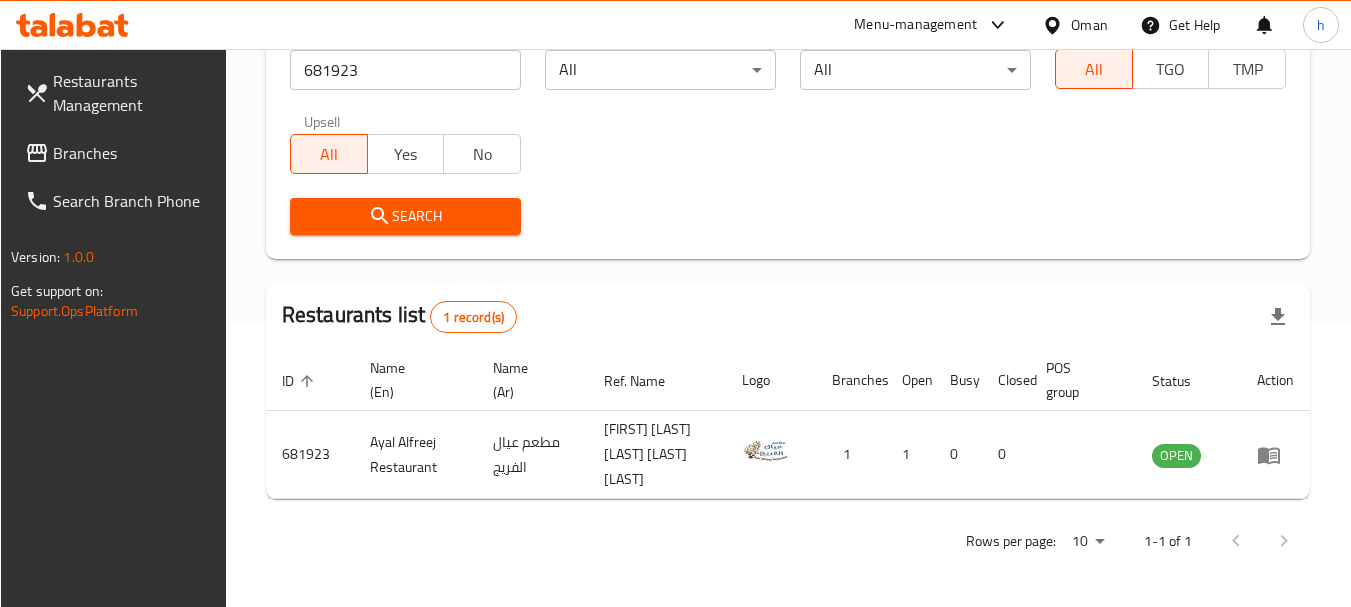 click on "Oman" at bounding box center [1075, 25] 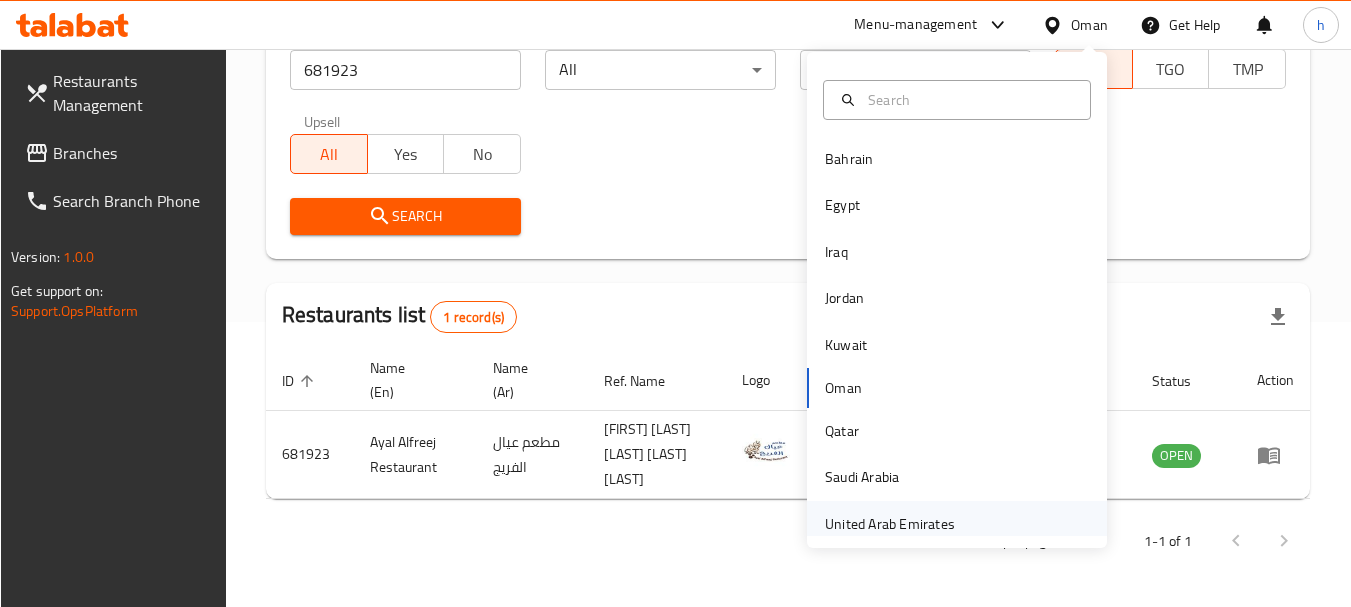 click on "United Arab Emirates" at bounding box center (890, 524) 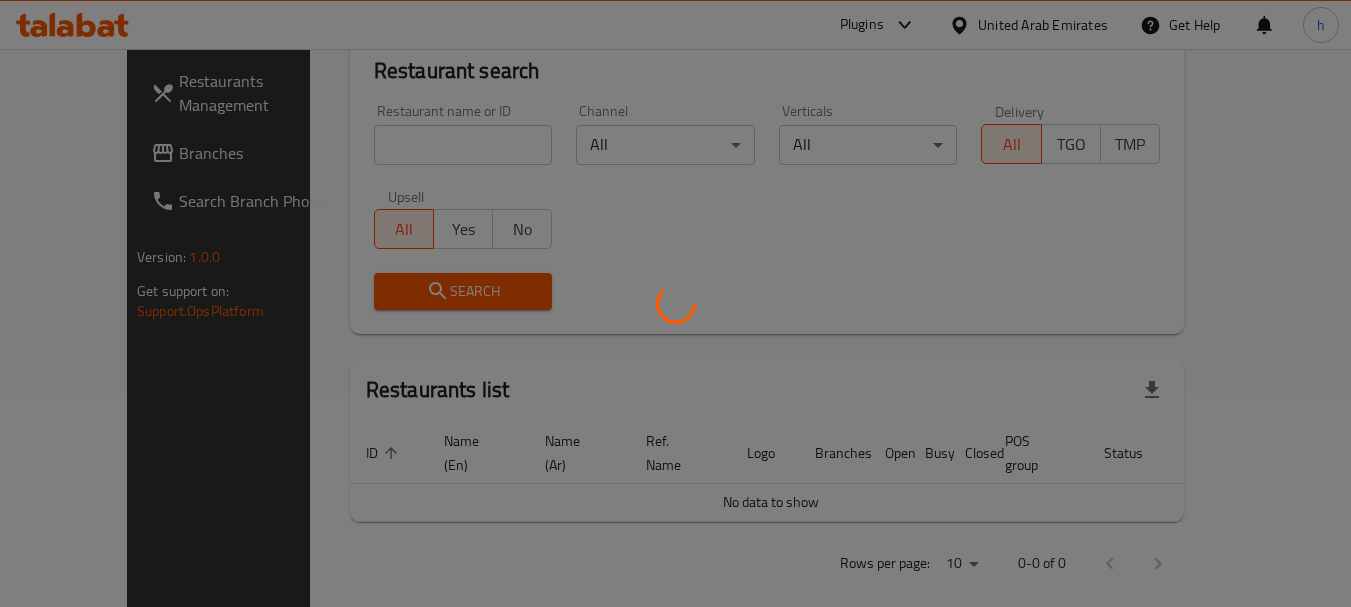 scroll, scrollTop: 285, scrollLeft: 0, axis: vertical 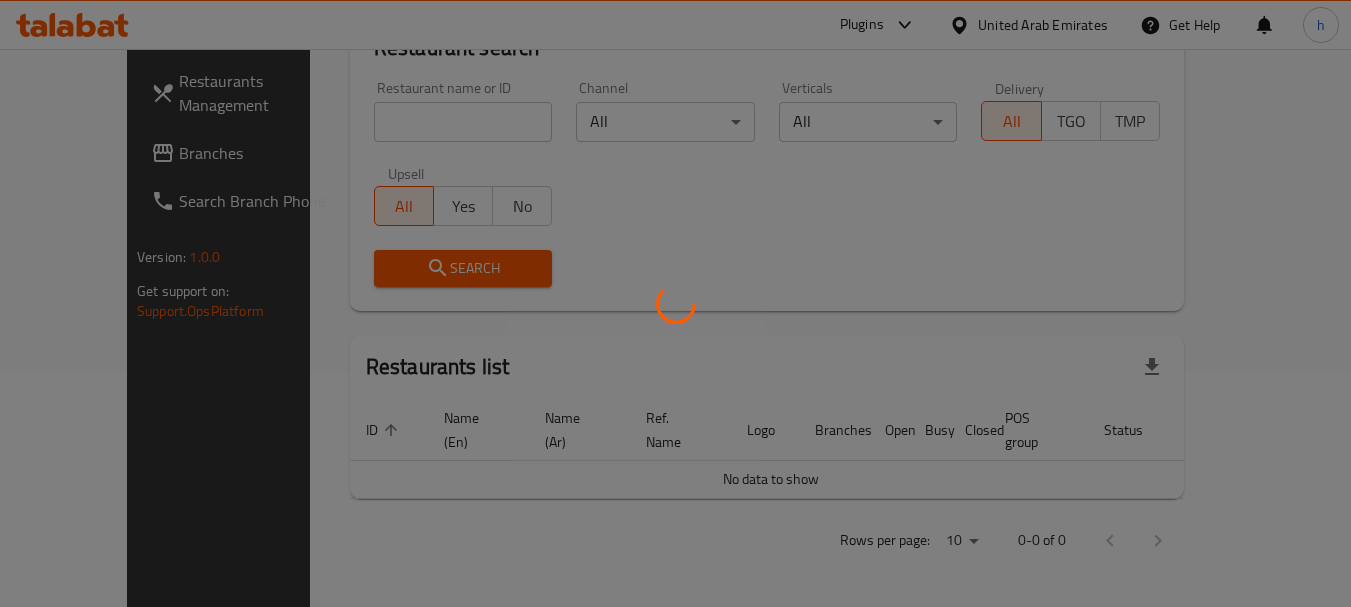 click at bounding box center [675, 303] 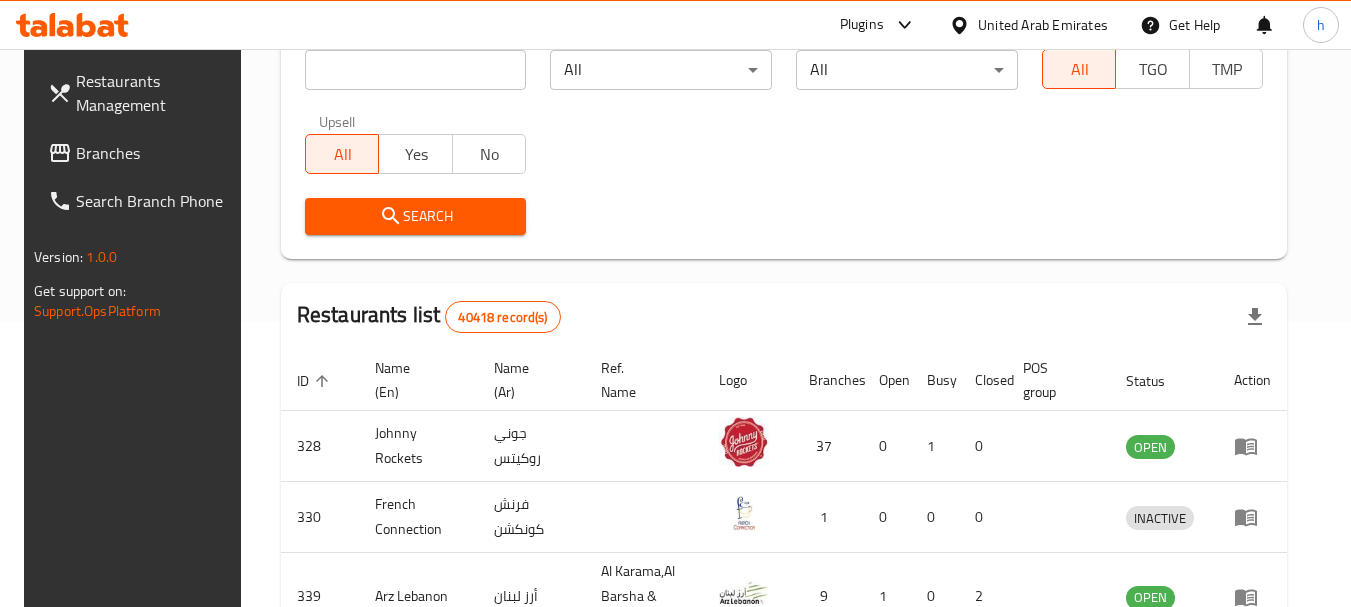 click on "Branches" at bounding box center [155, 153] 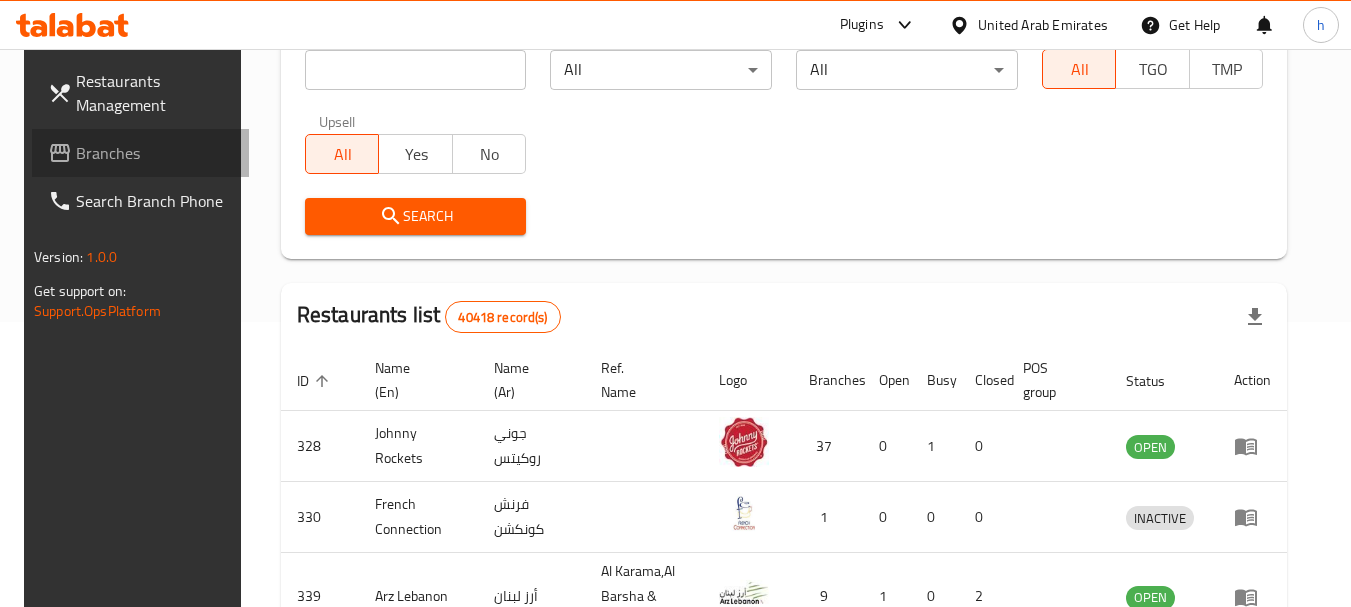 click on "Branches" at bounding box center [155, 153] 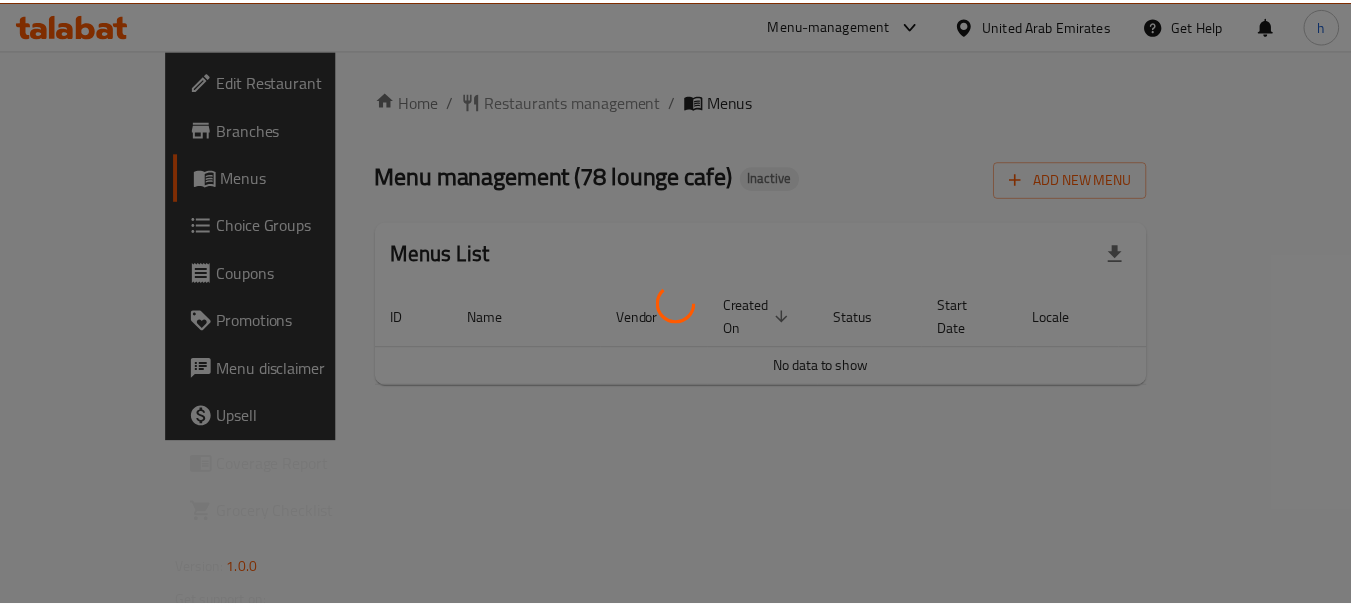 scroll, scrollTop: 0, scrollLeft: 0, axis: both 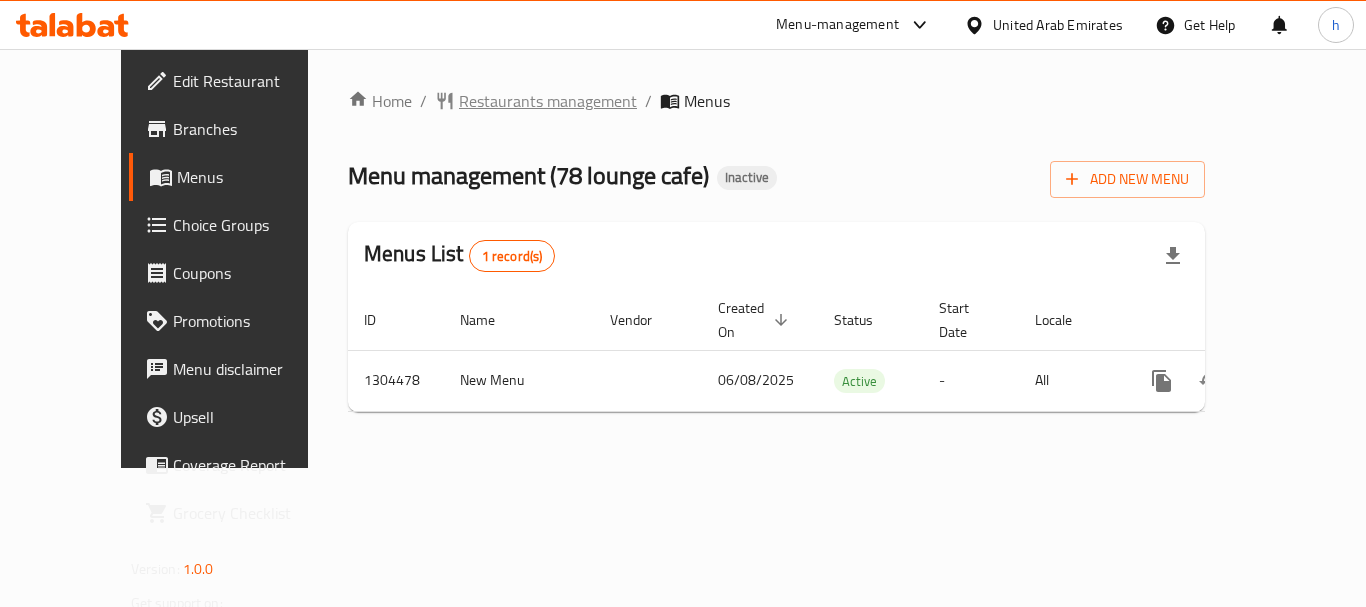 click on "Restaurants management" at bounding box center [548, 101] 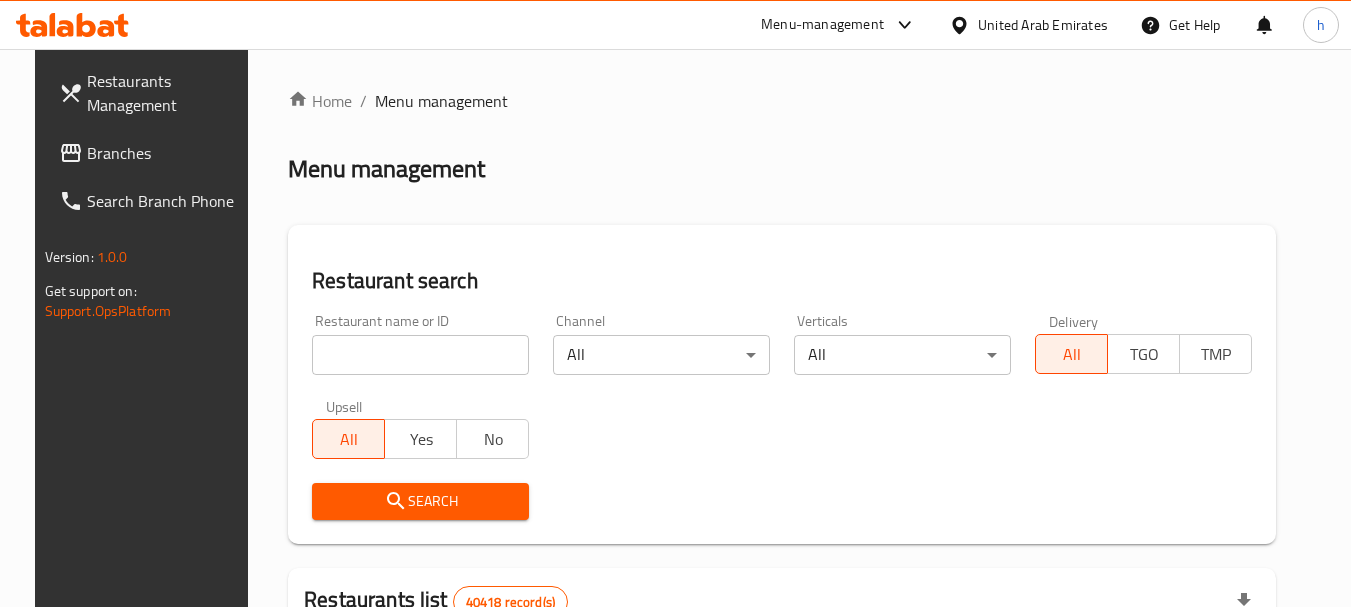 click at bounding box center (420, 355) 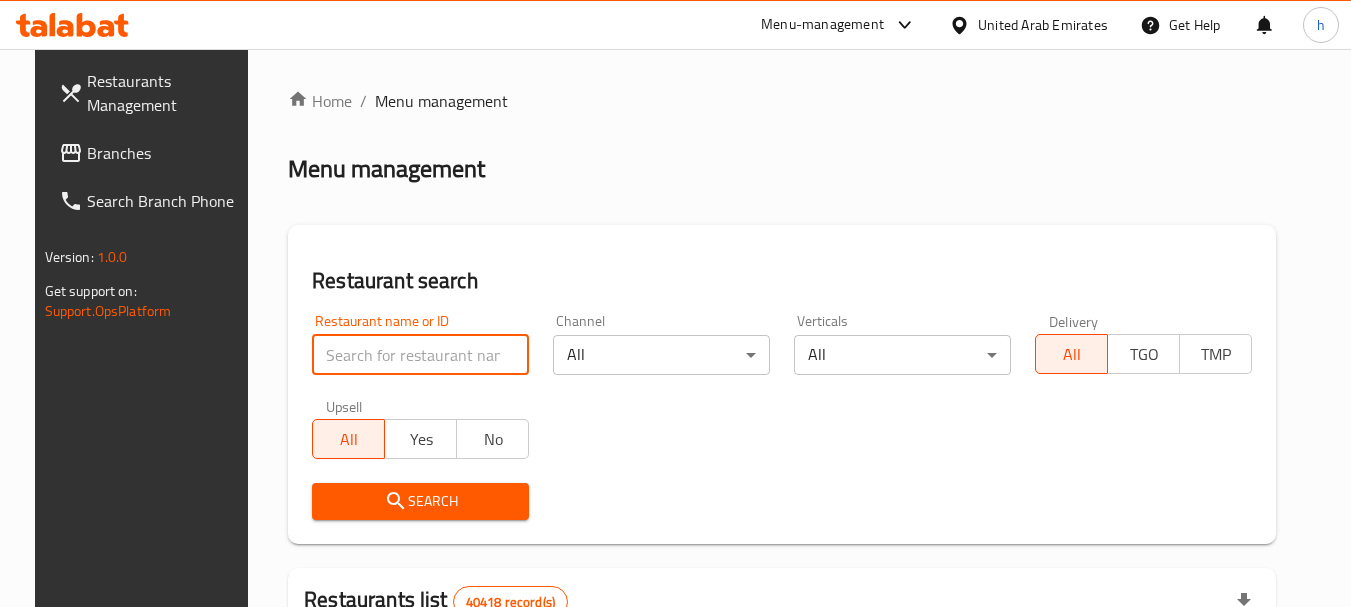 click at bounding box center [420, 355] 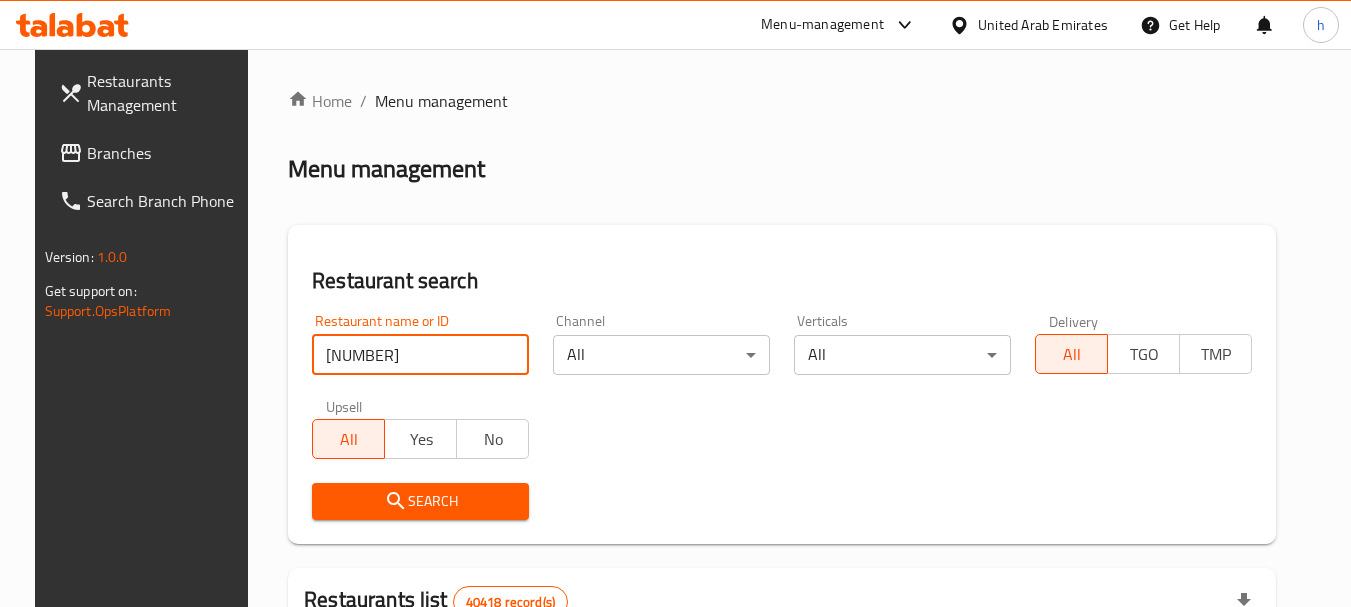 type on "[NUMBER]" 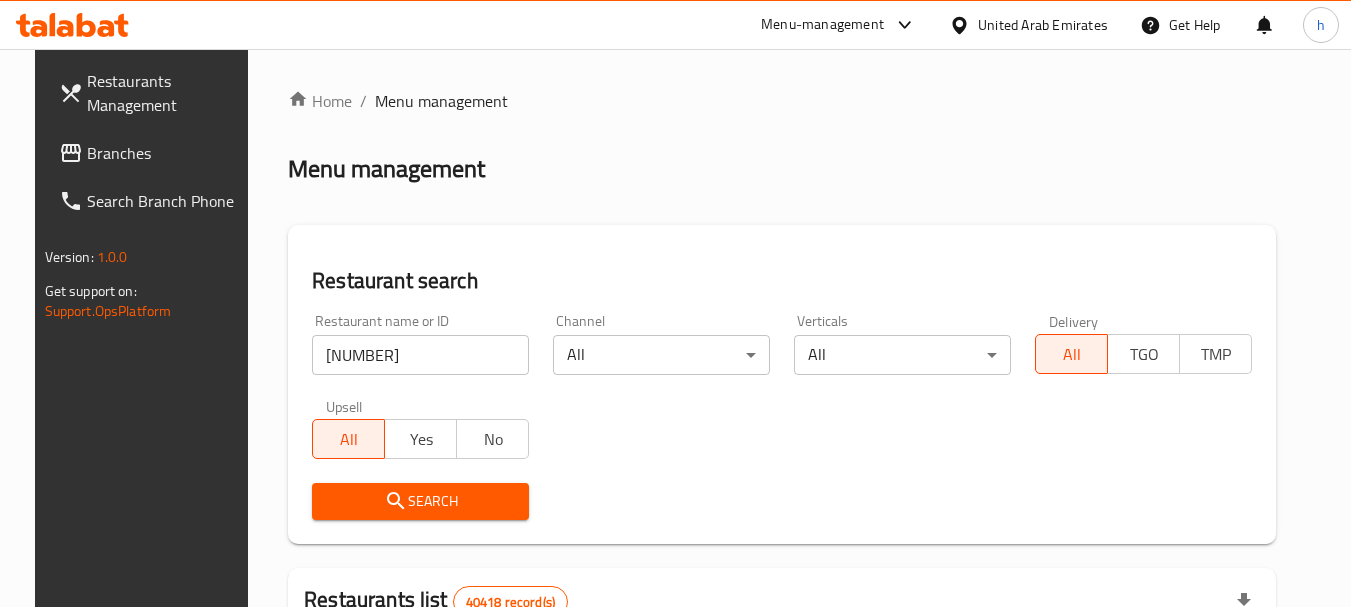 click on "Search" at bounding box center (420, 501) 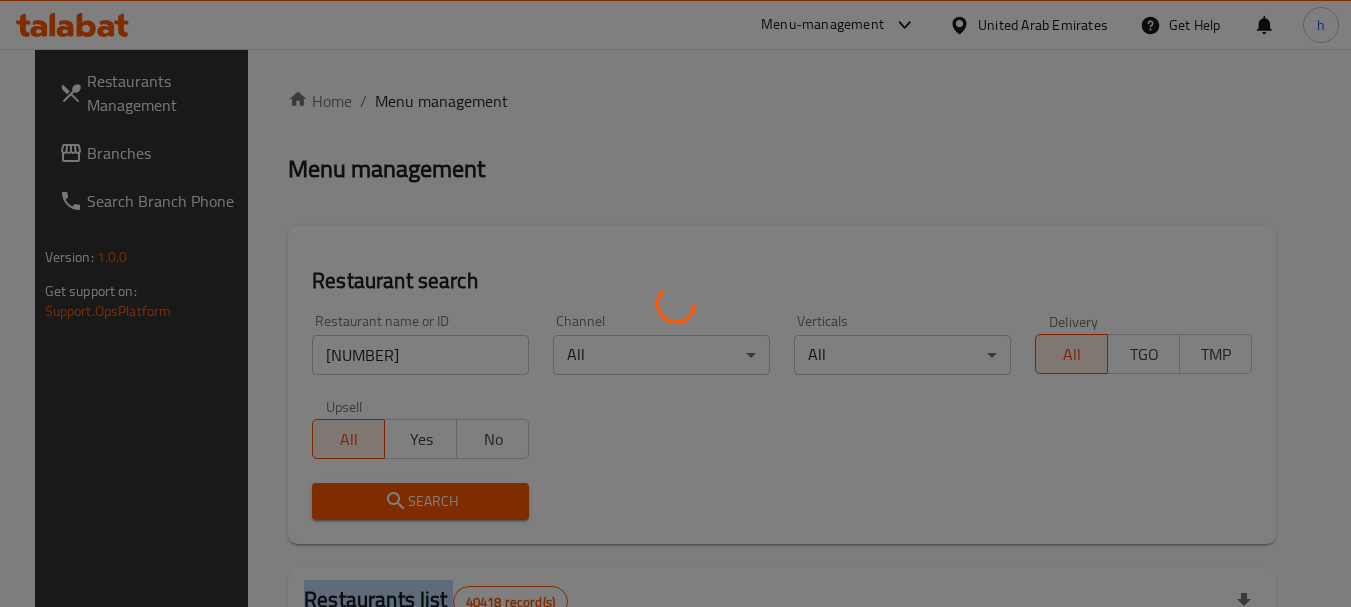 click at bounding box center (675, 303) 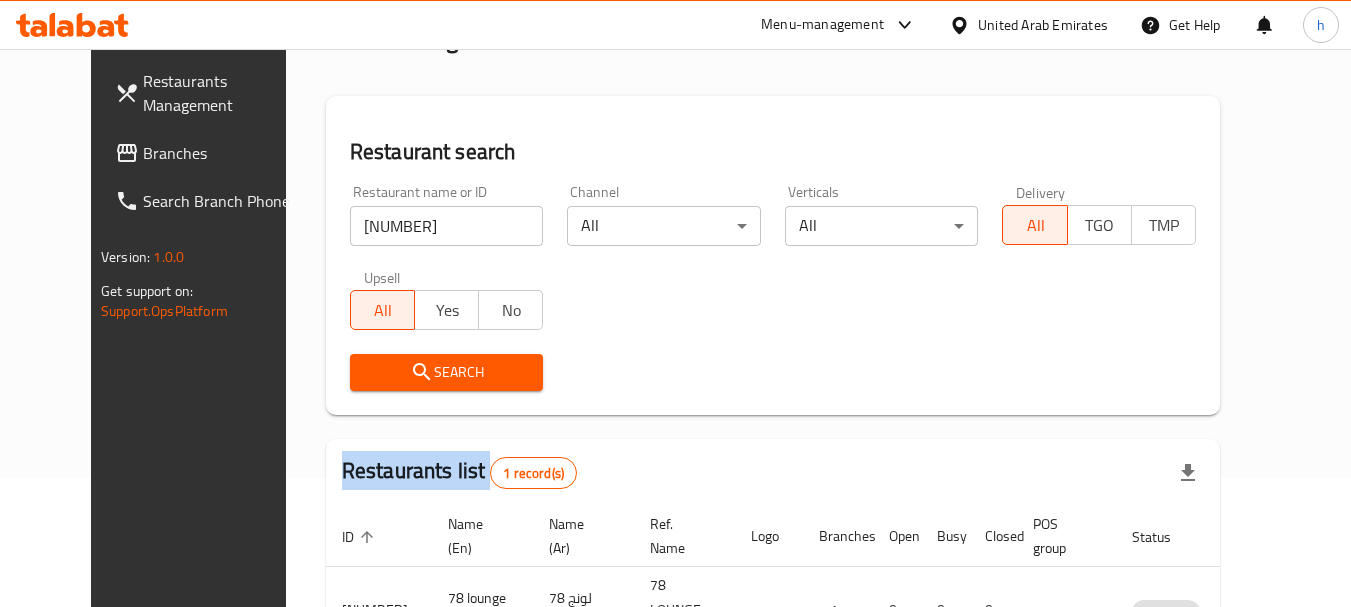 scroll, scrollTop: 260, scrollLeft: 0, axis: vertical 